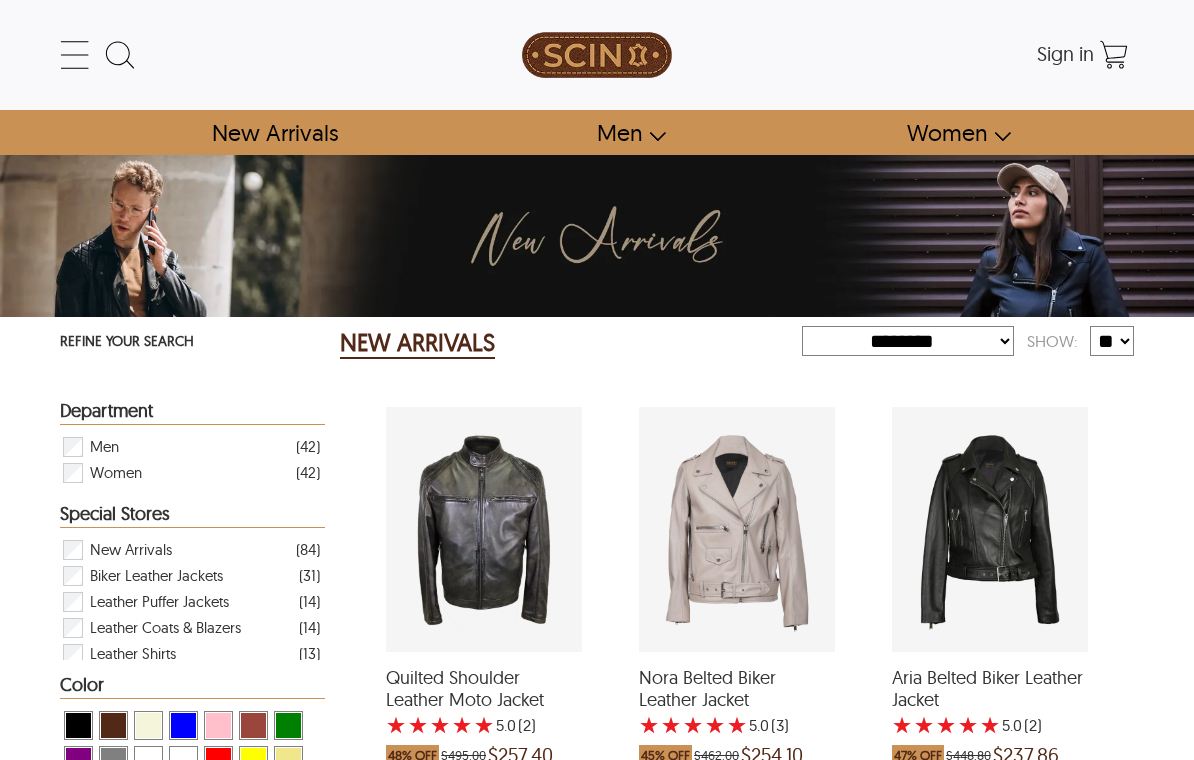 select on "********" 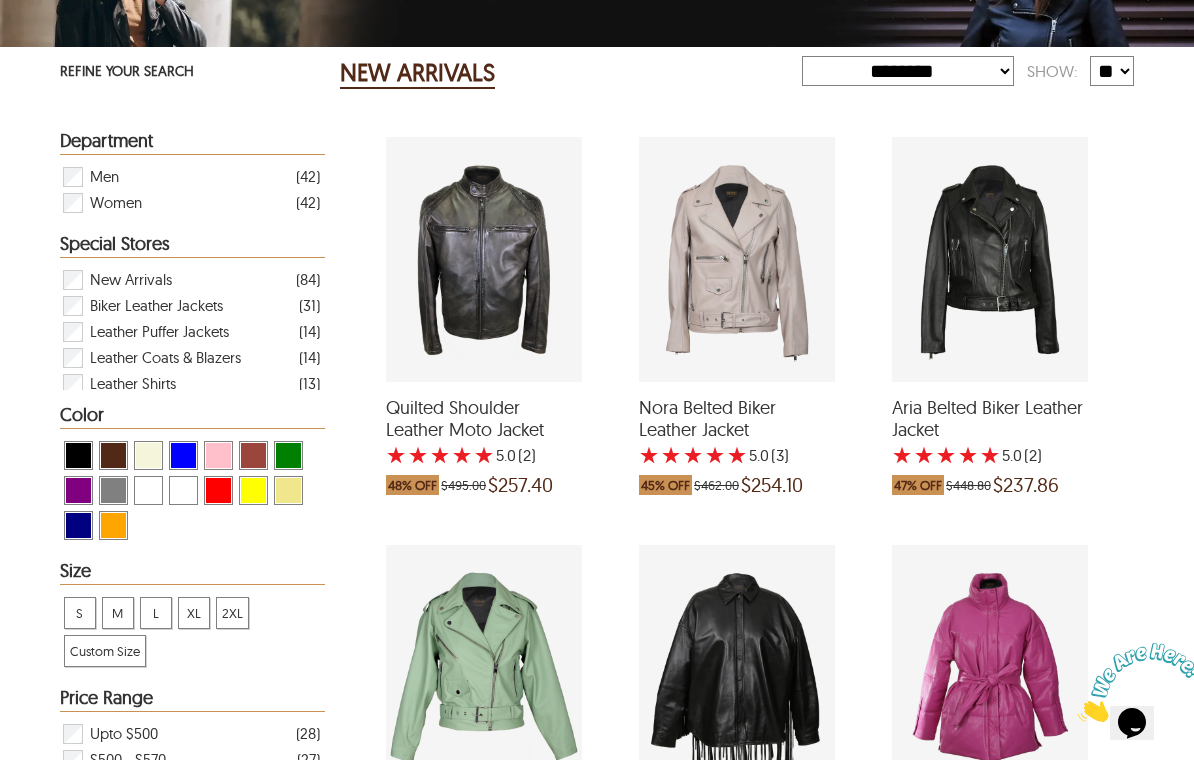 scroll, scrollTop: 0, scrollLeft: 0, axis: both 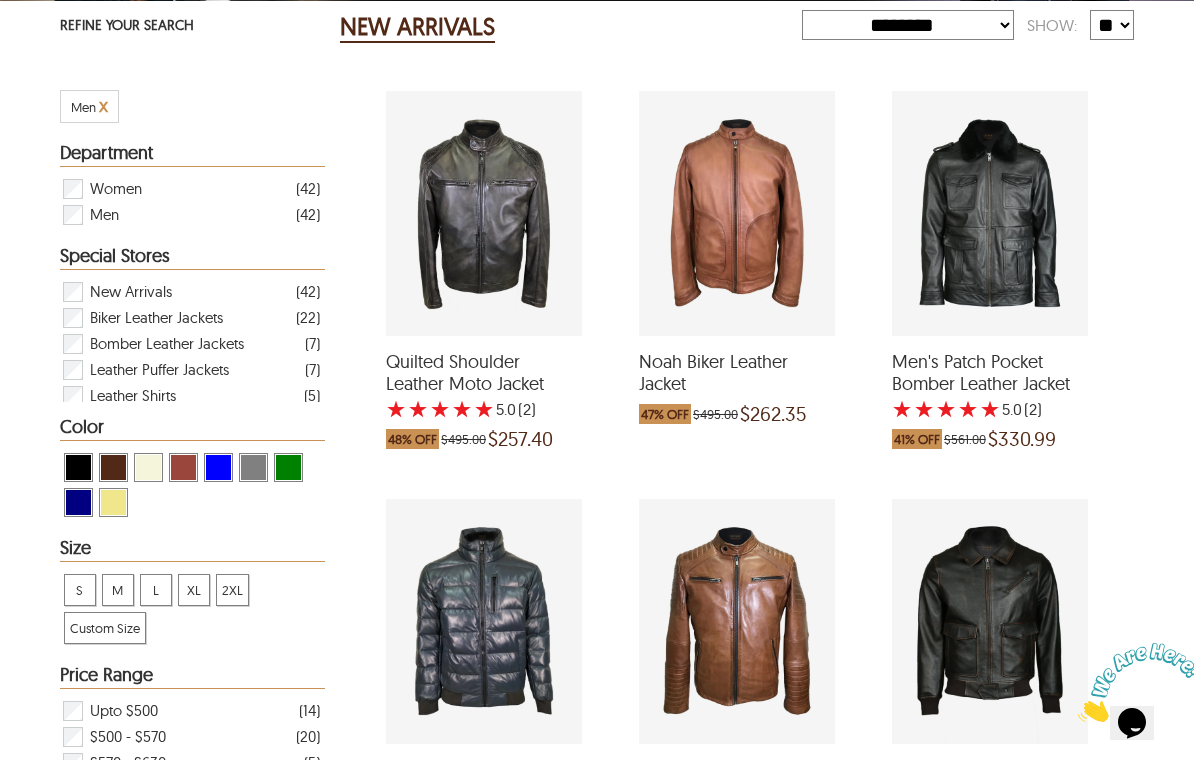 click at bounding box center [484, 213] 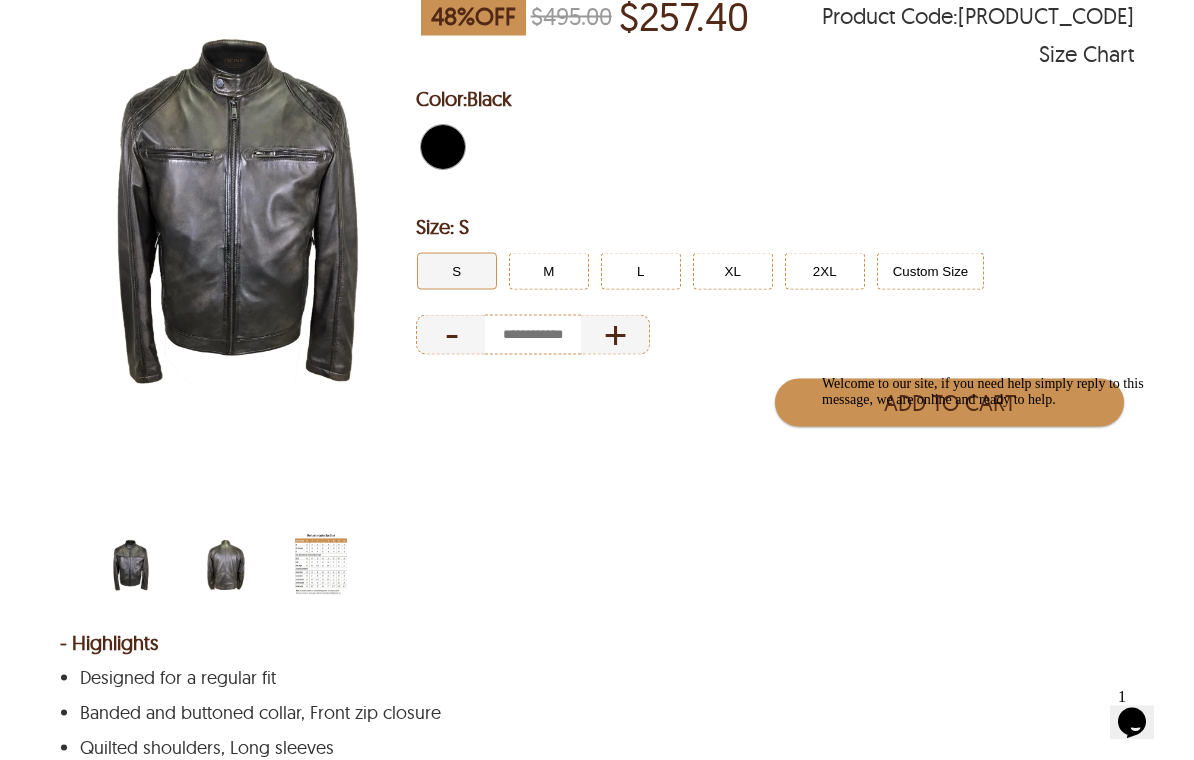 scroll, scrollTop: 233, scrollLeft: 0, axis: vertical 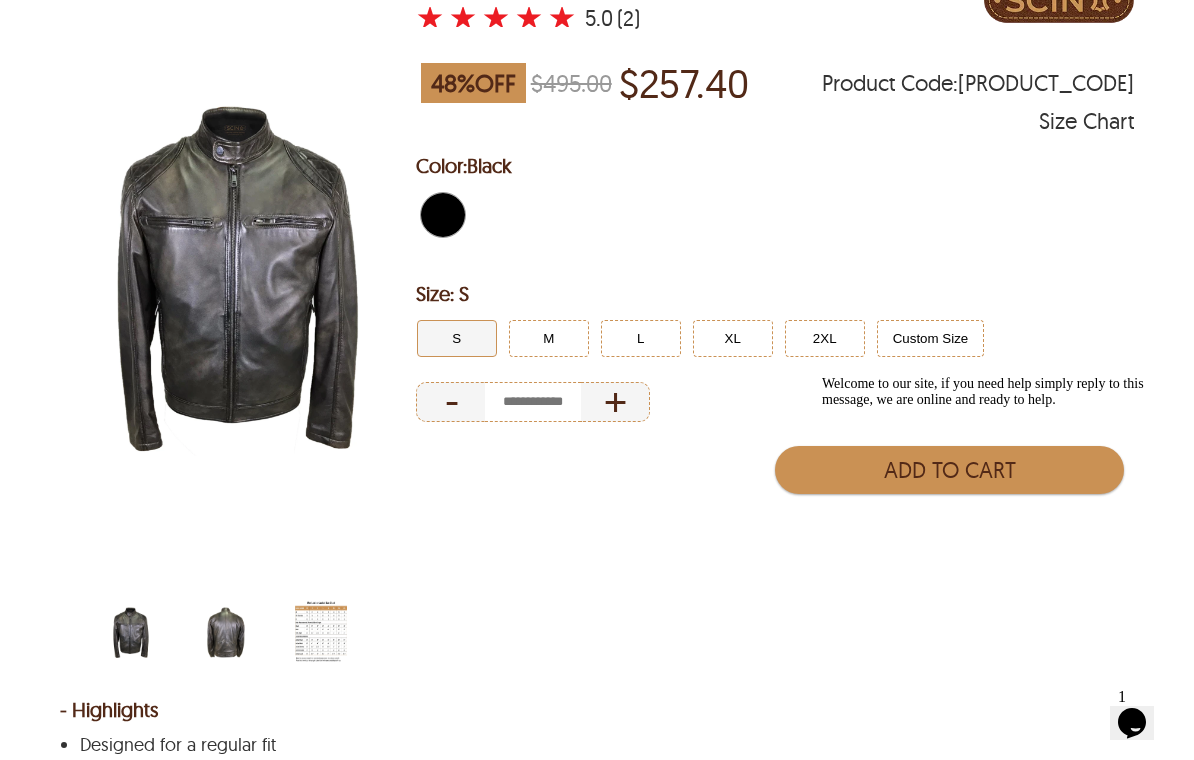 click at bounding box center [226, 632] 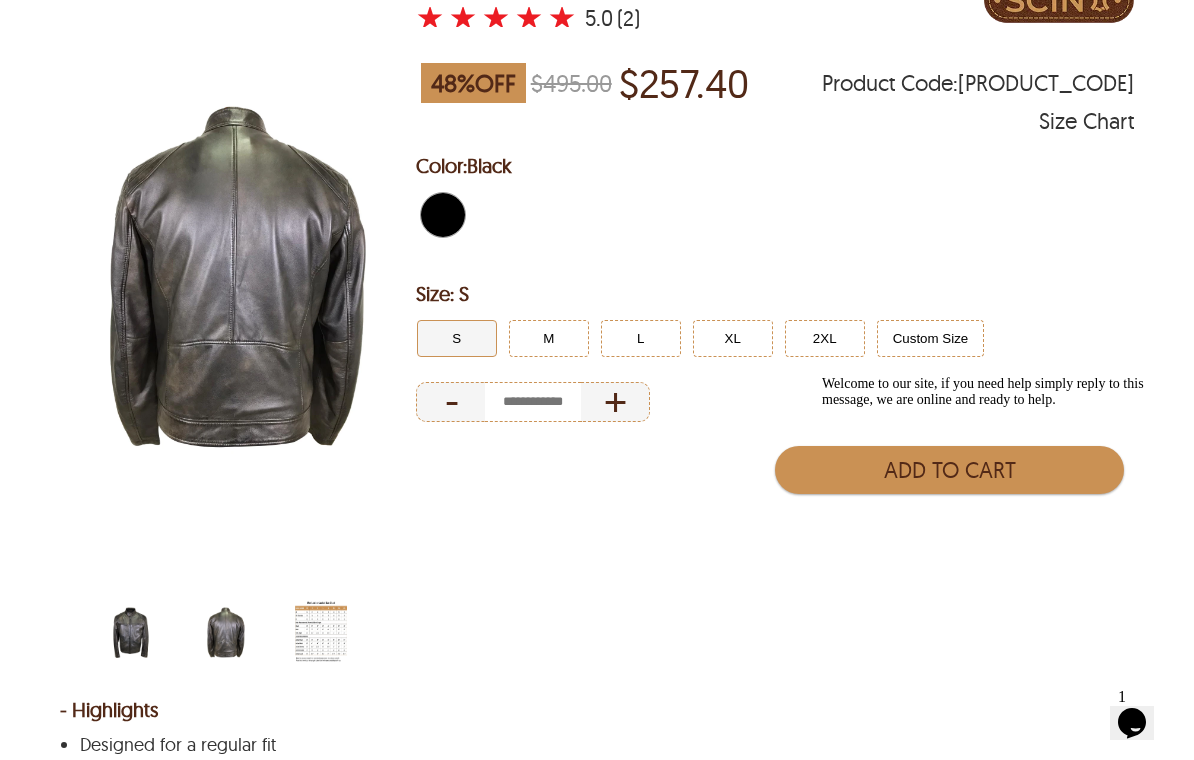 click at bounding box center (131, 632) 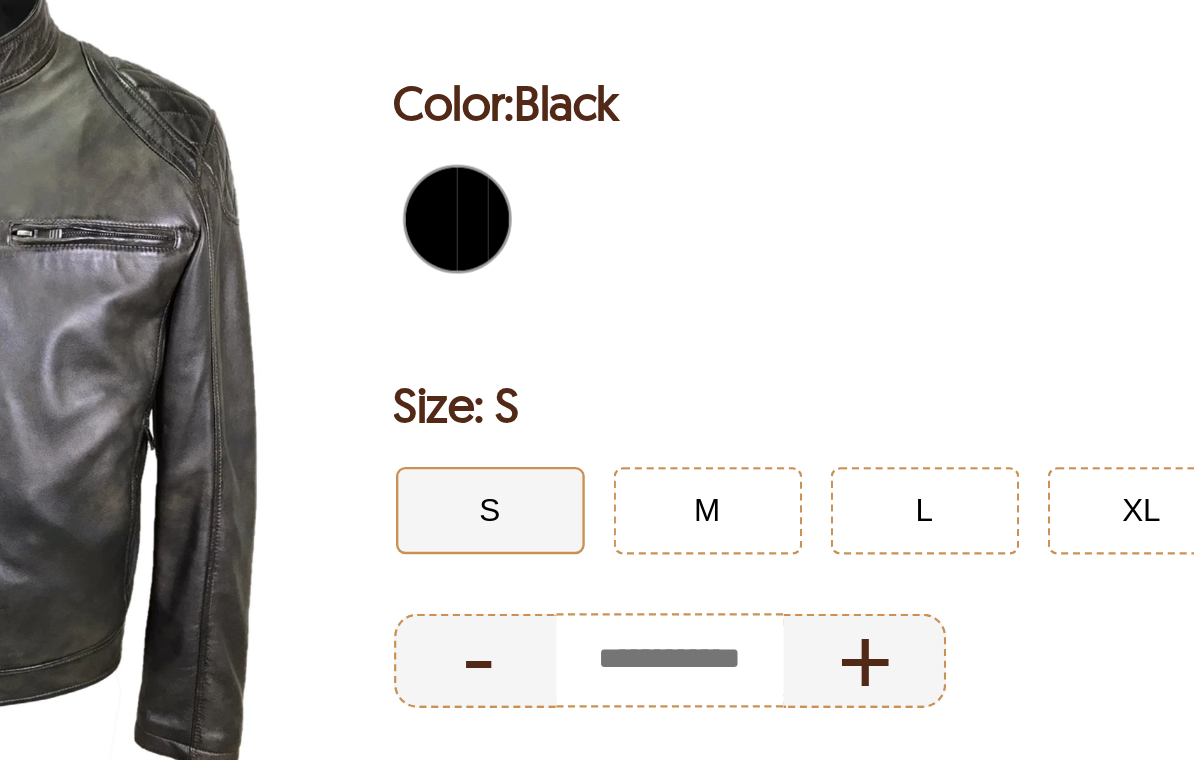 click on "L" at bounding box center (641, 338) 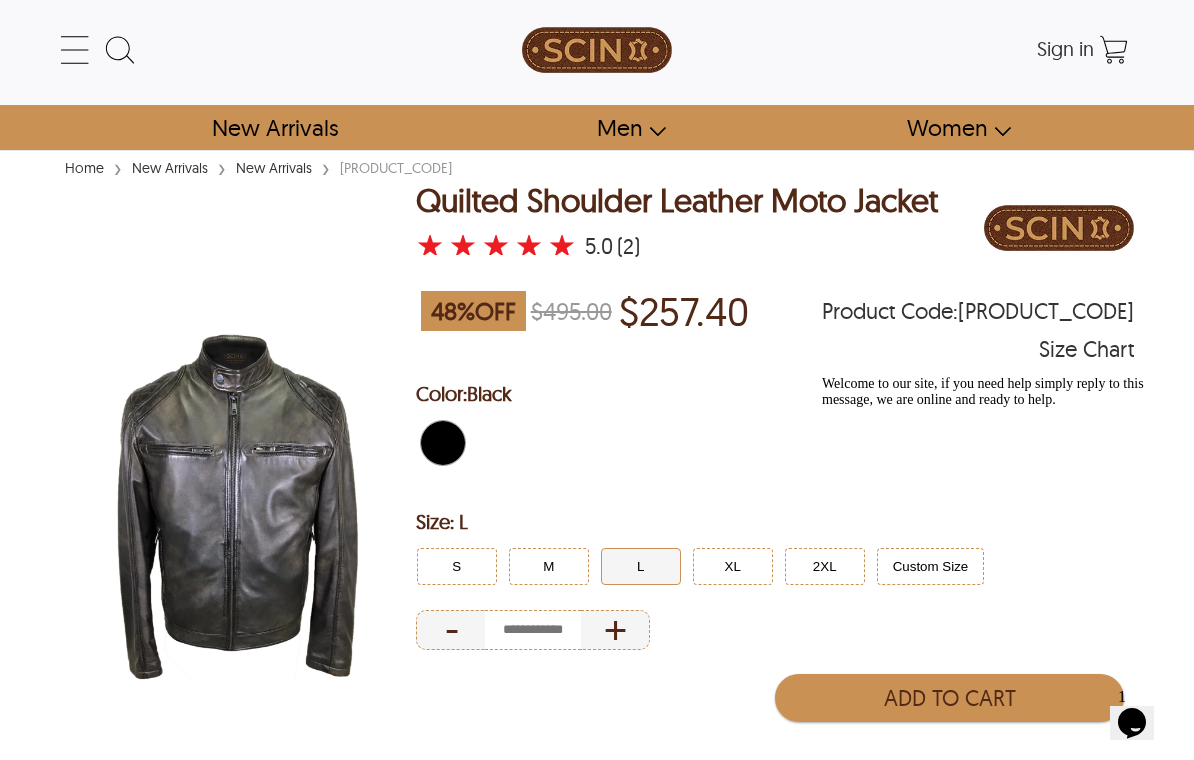 scroll, scrollTop: 0, scrollLeft: 0, axis: both 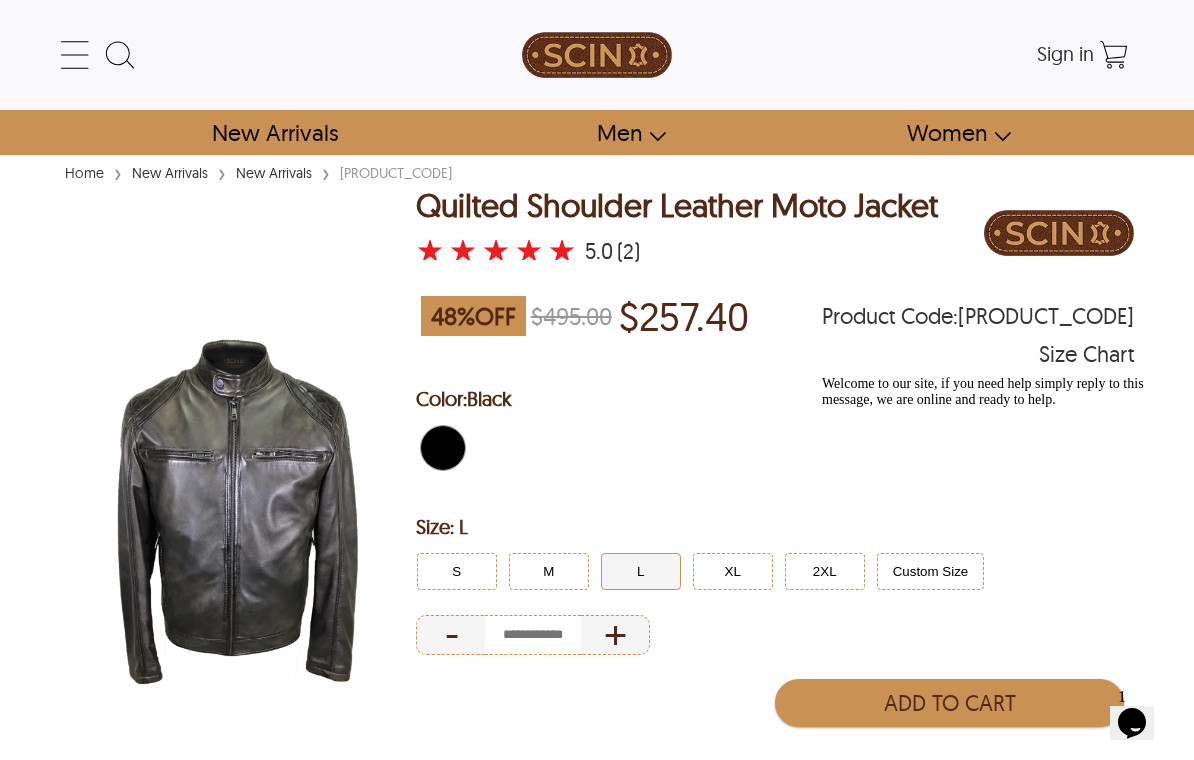 select on "********" 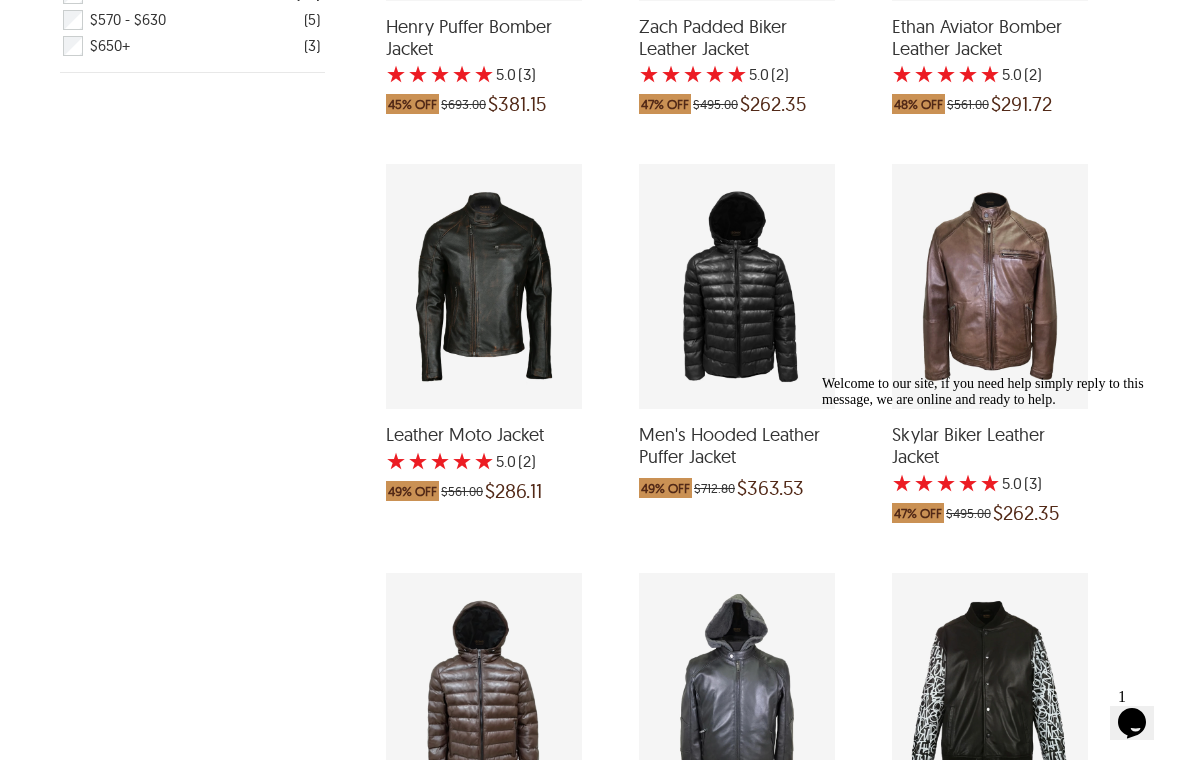 scroll, scrollTop: 1063, scrollLeft: 0, axis: vertical 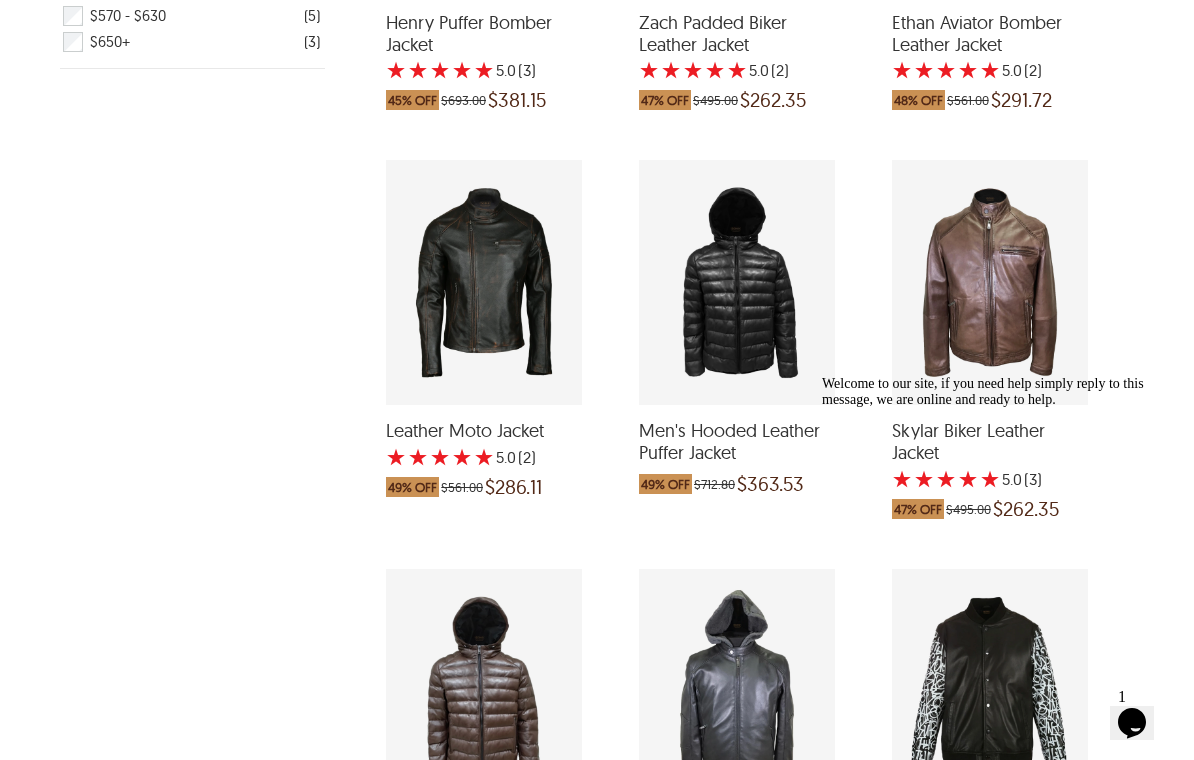 click at bounding box center [484, 282] 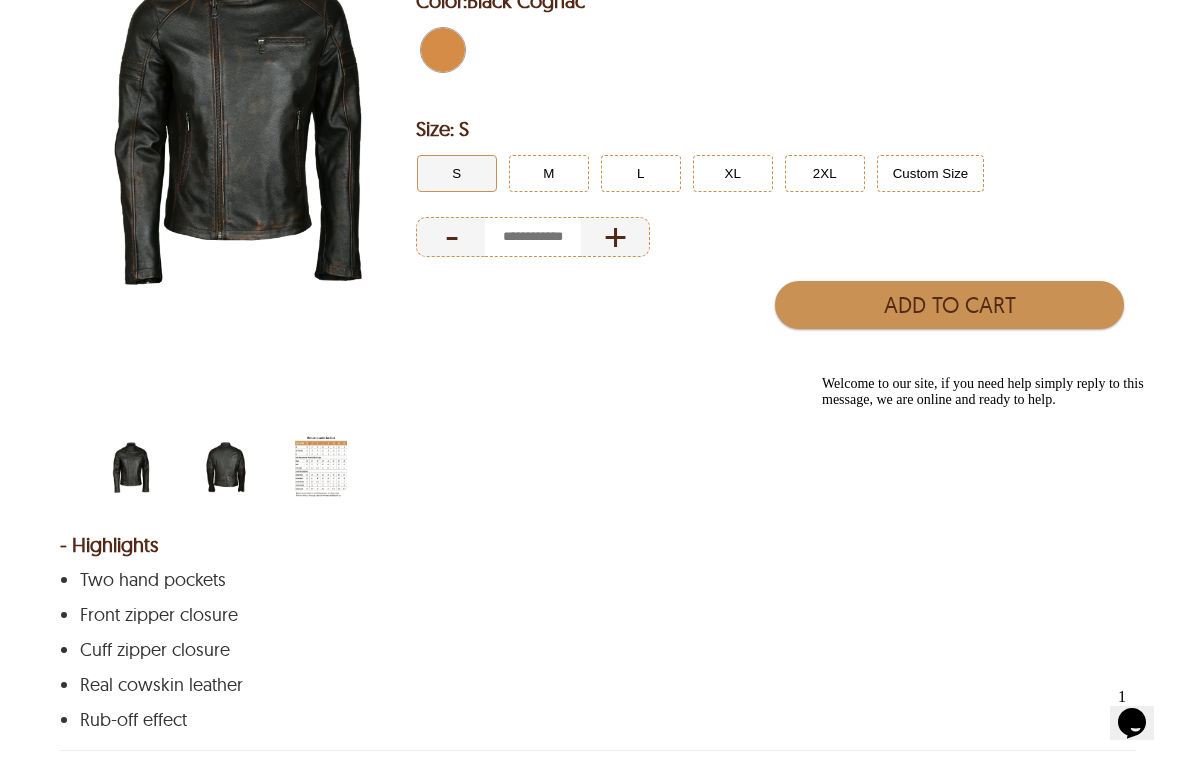 scroll, scrollTop: 418, scrollLeft: 0, axis: vertical 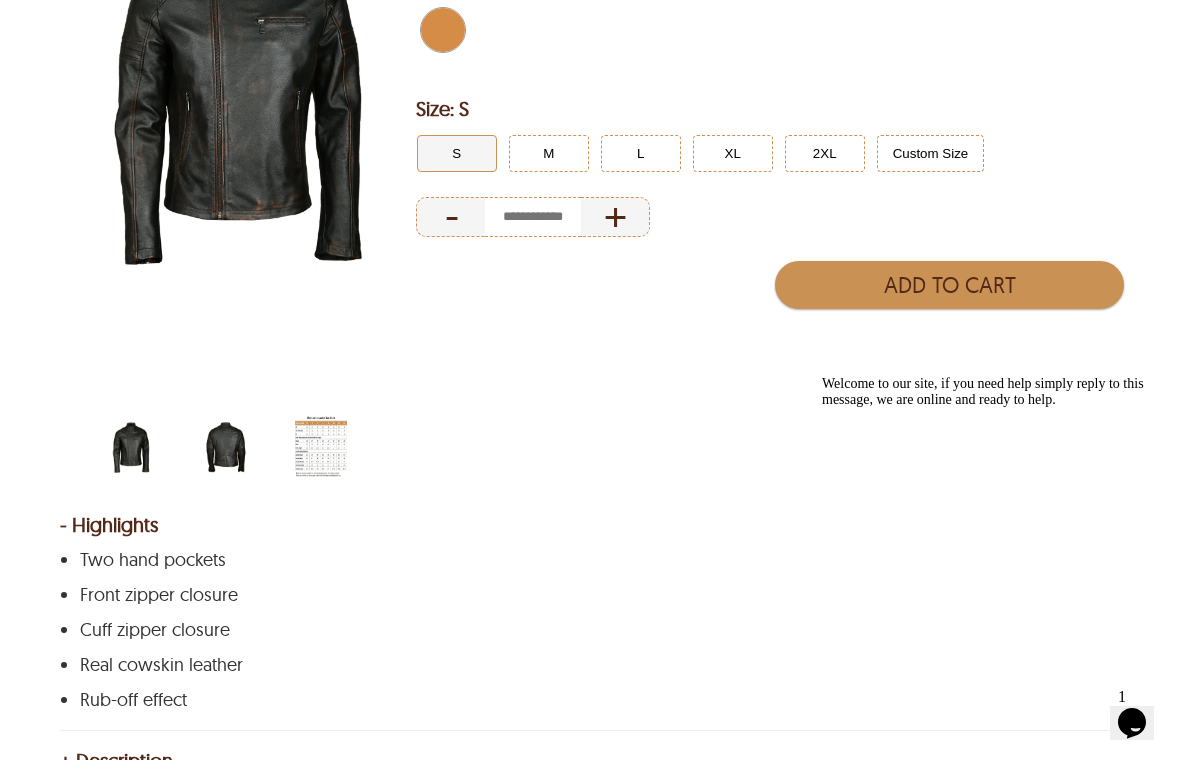 click at bounding box center (226, 447) 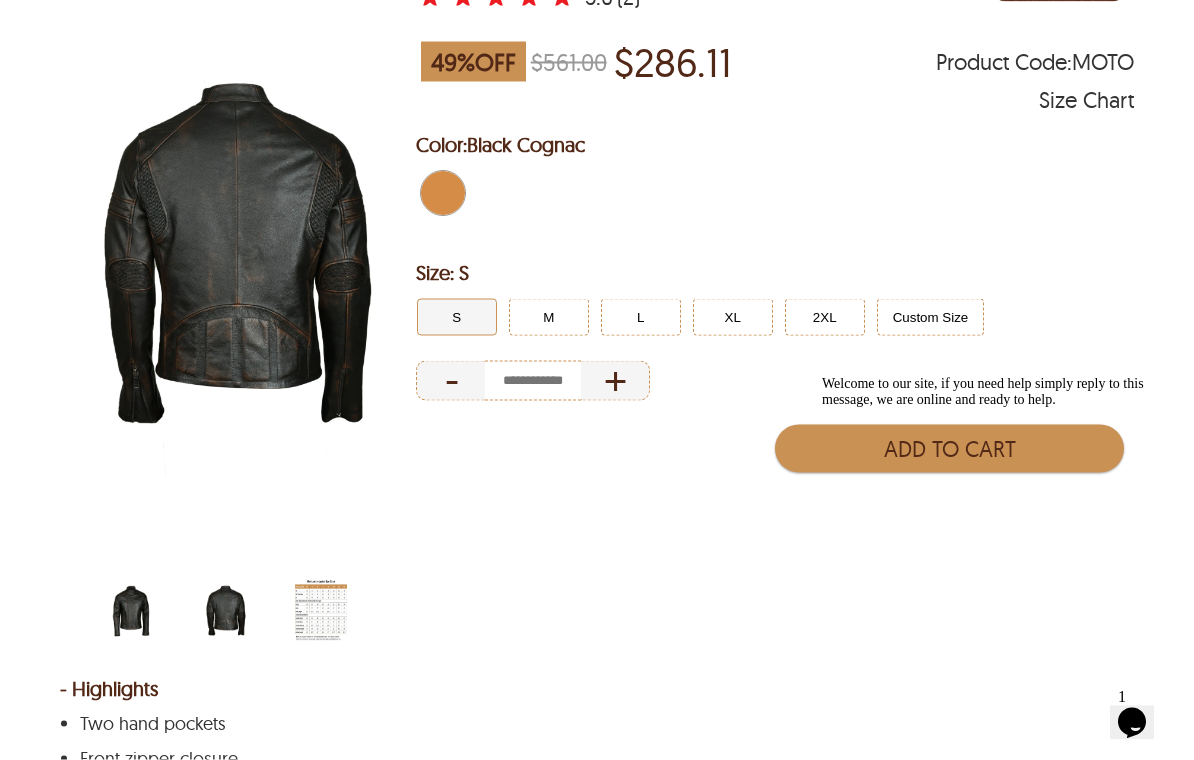 scroll, scrollTop: 232, scrollLeft: 0, axis: vertical 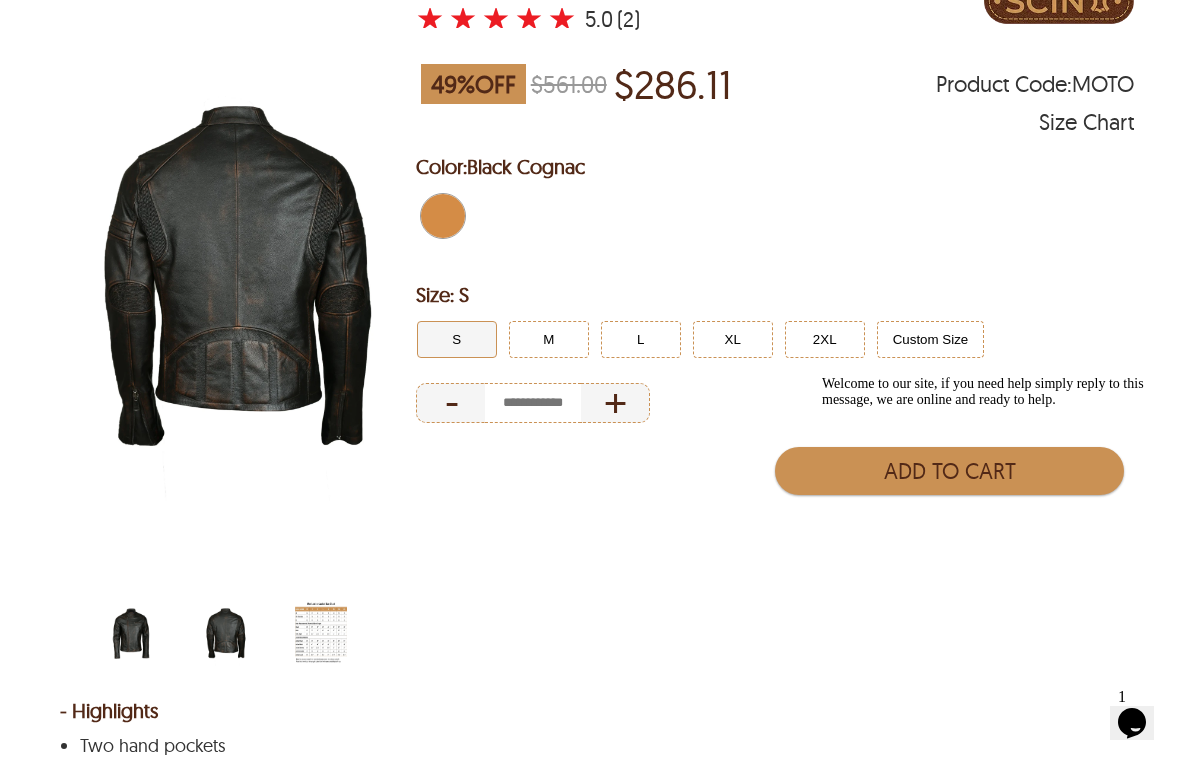 click at bounding box center [131, 633] 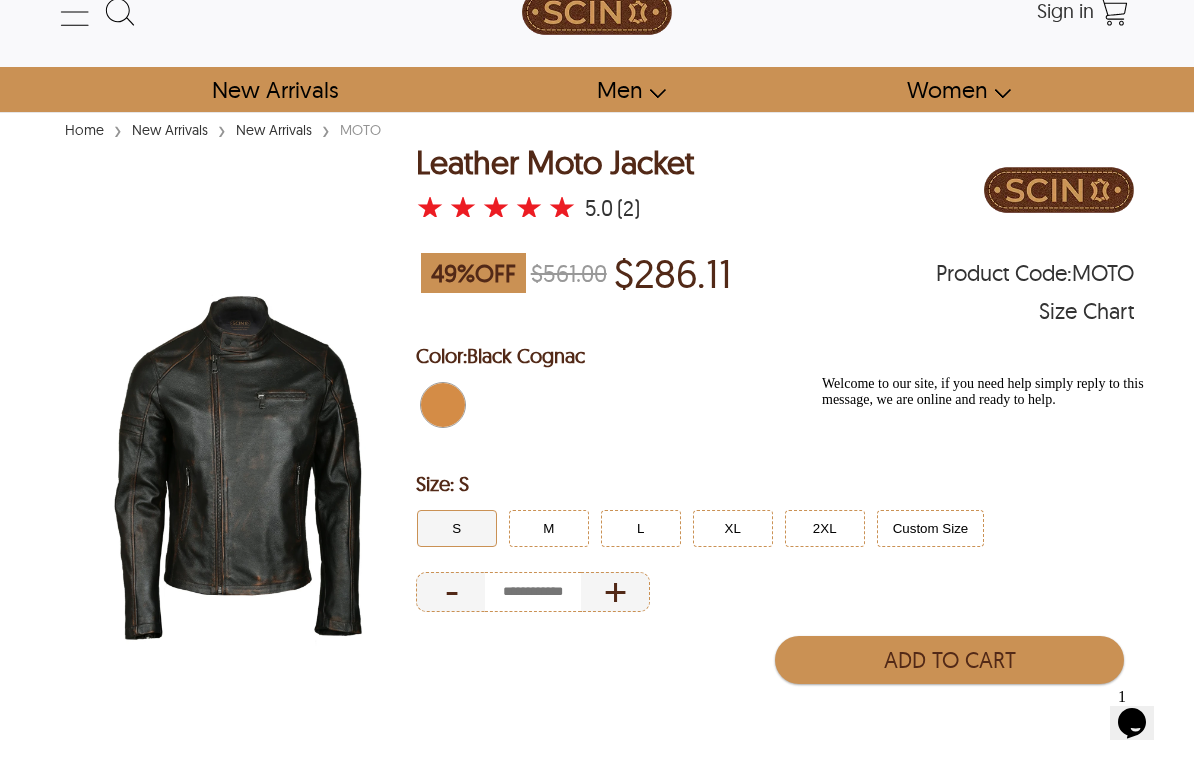 scroll, scrollTop: 0, scrollLeft: 0, axis: both 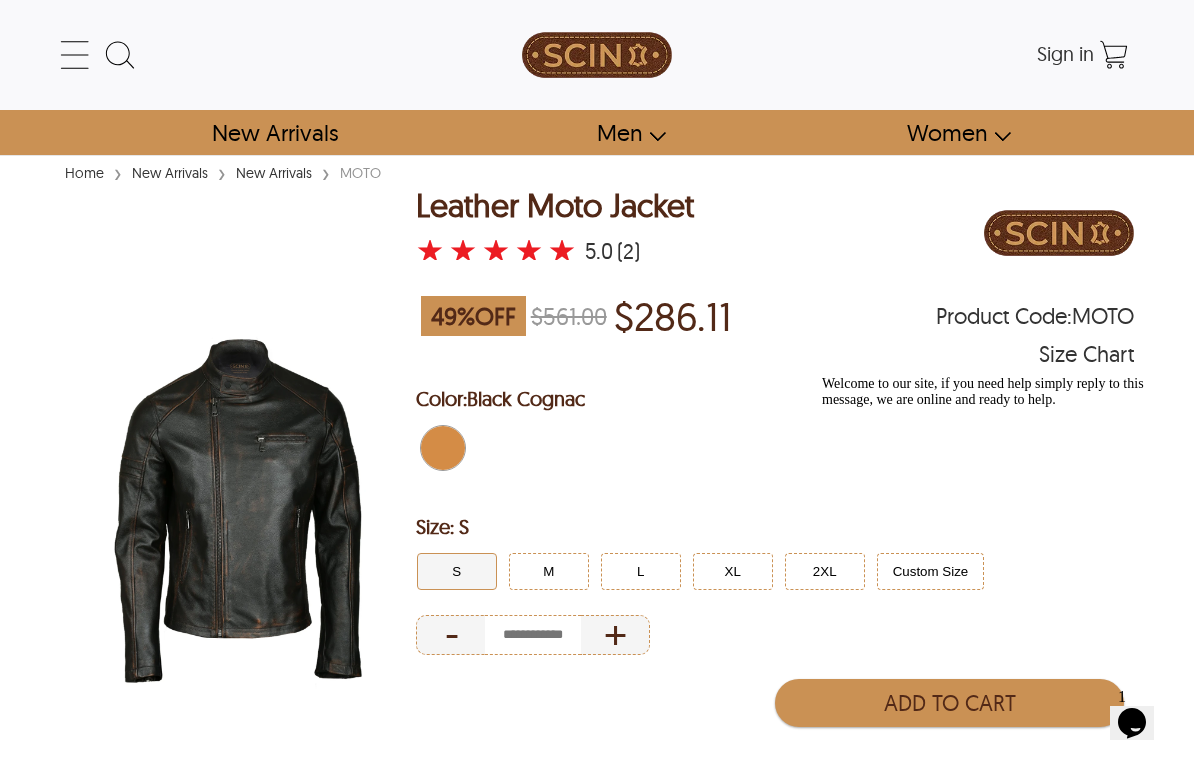 select on "********" 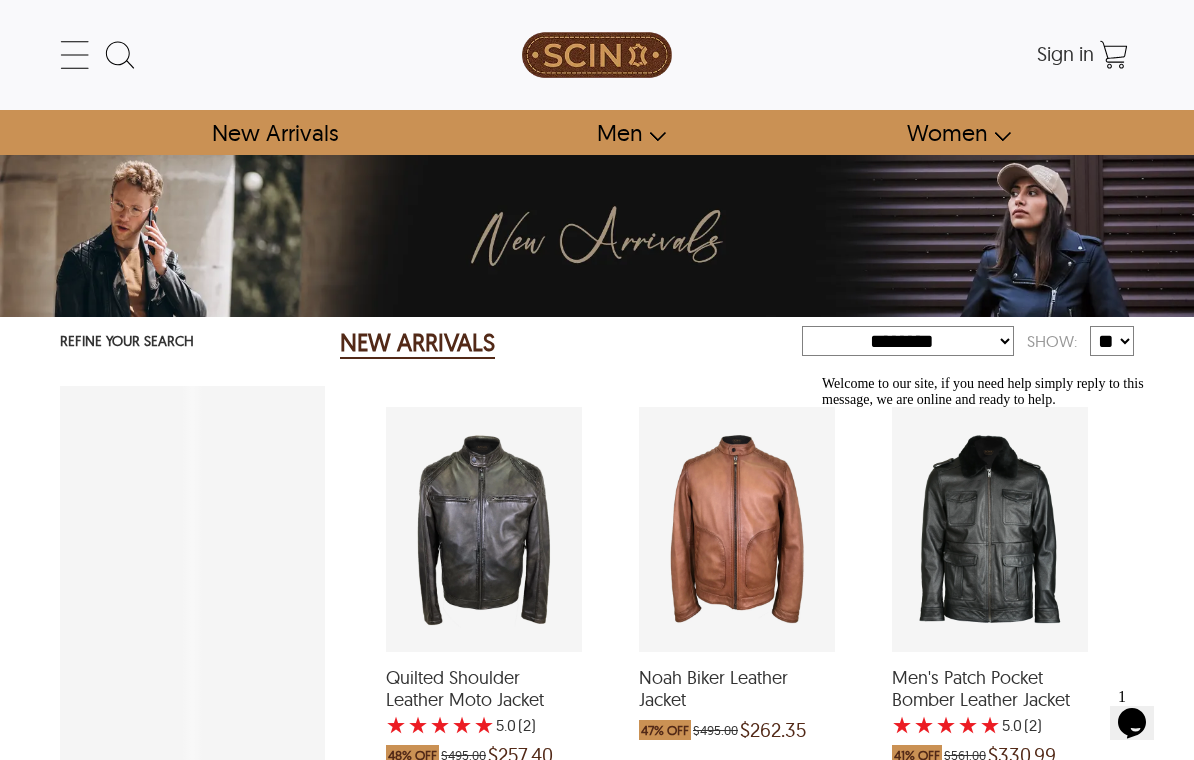 scroll, scrollTop: 1094, scrollLeft: 0, axis: vertical 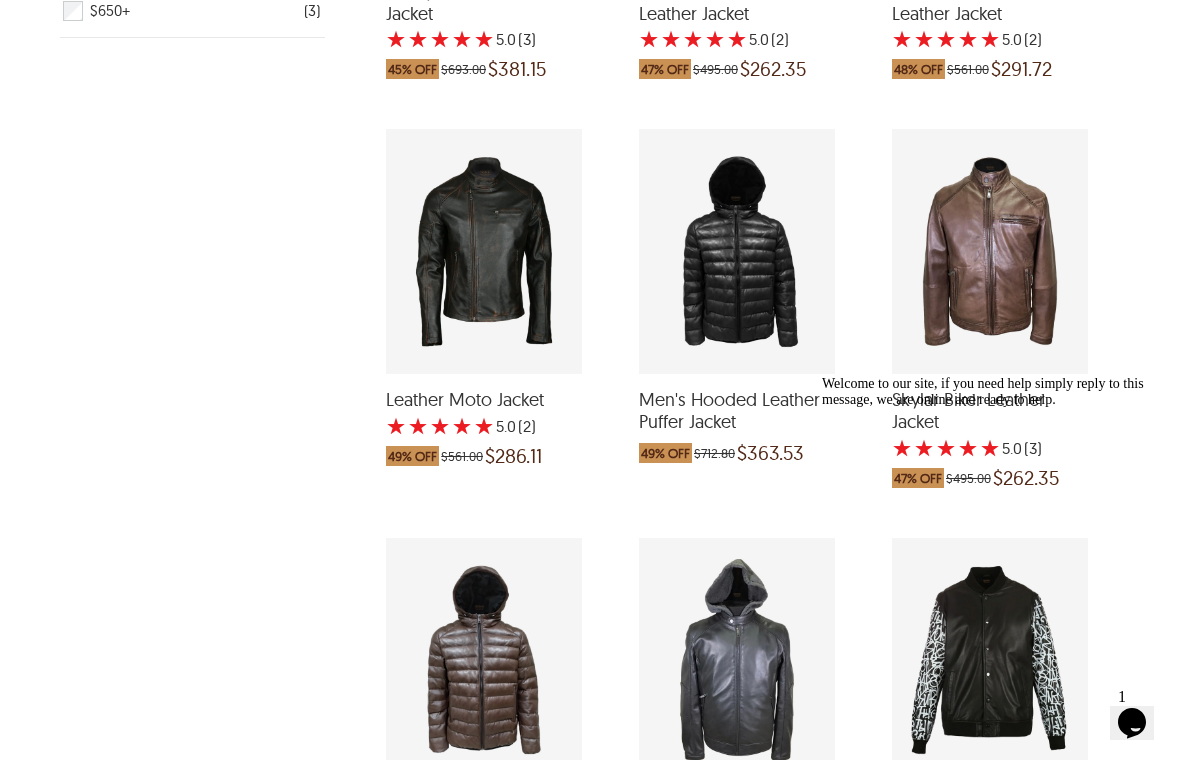 click at bounding box center (990, 251) 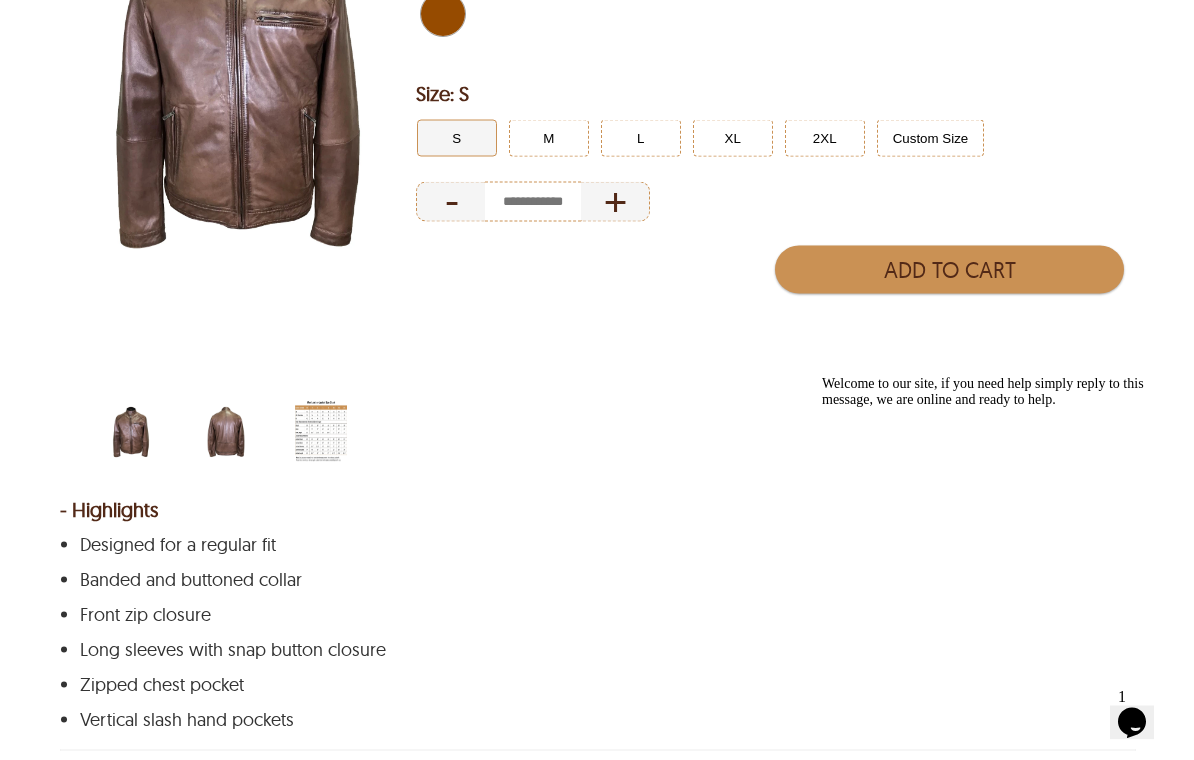 scroll, scrollTop: 467, scrollLeft: 0, axis: vertical 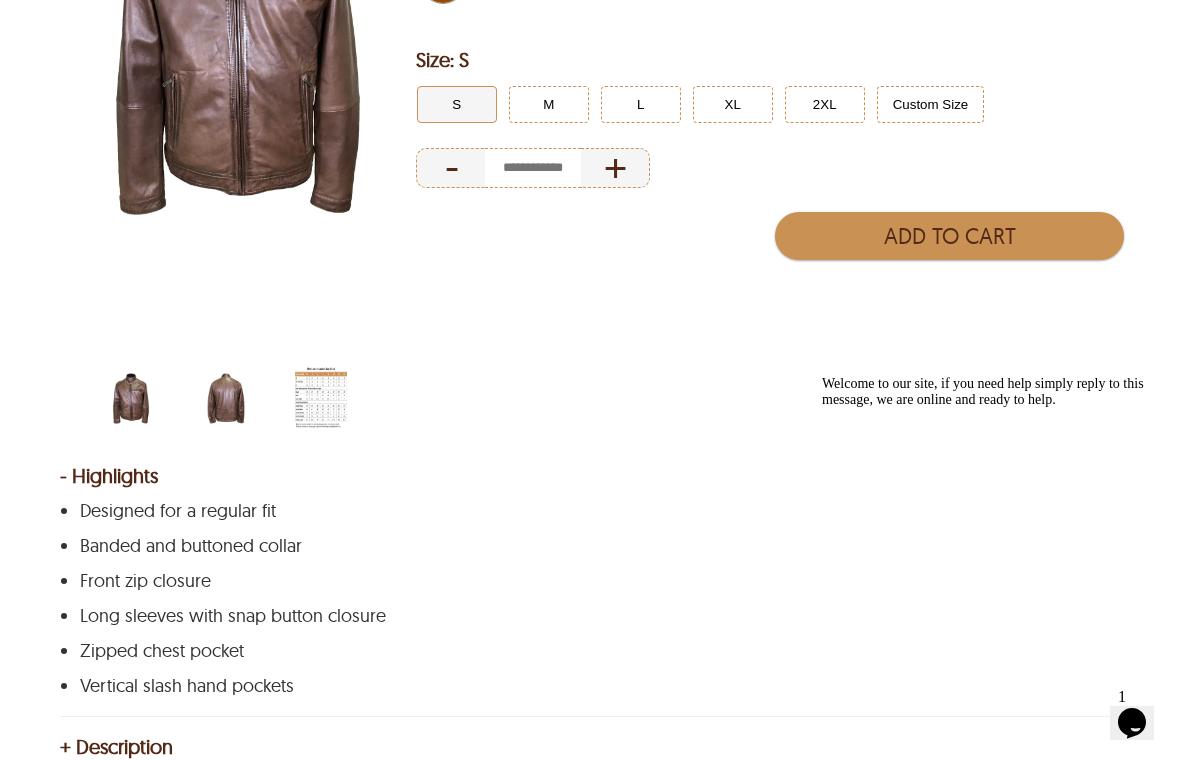 click at bounding box center [226, 398] 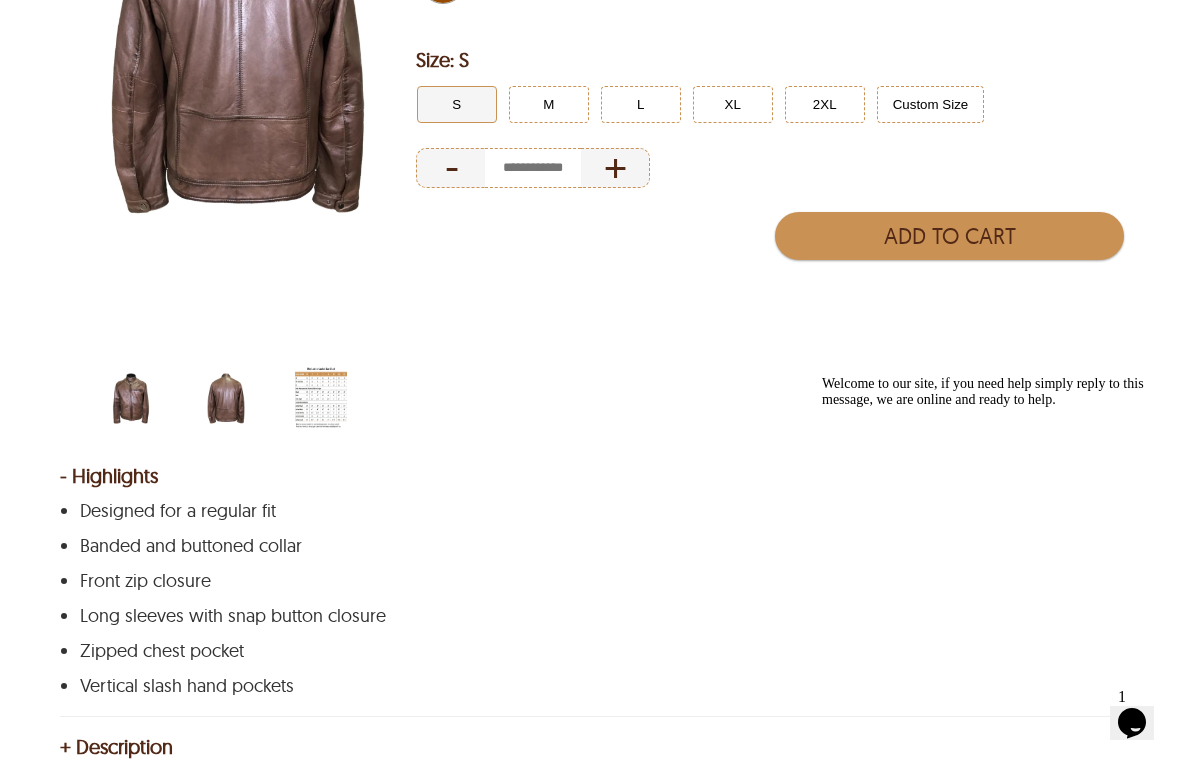 click at bounding box center (226, 398) 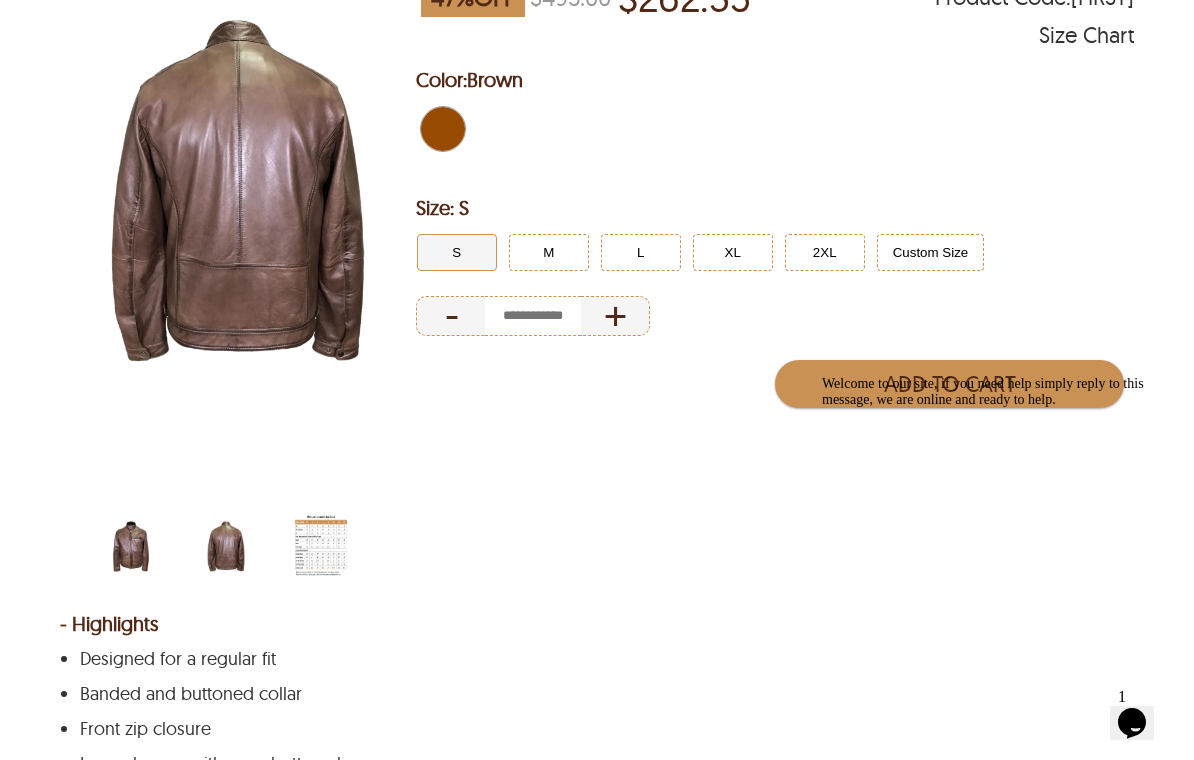 scroll, scrollTop: 318, scrollLeft: 0, axis: vertical 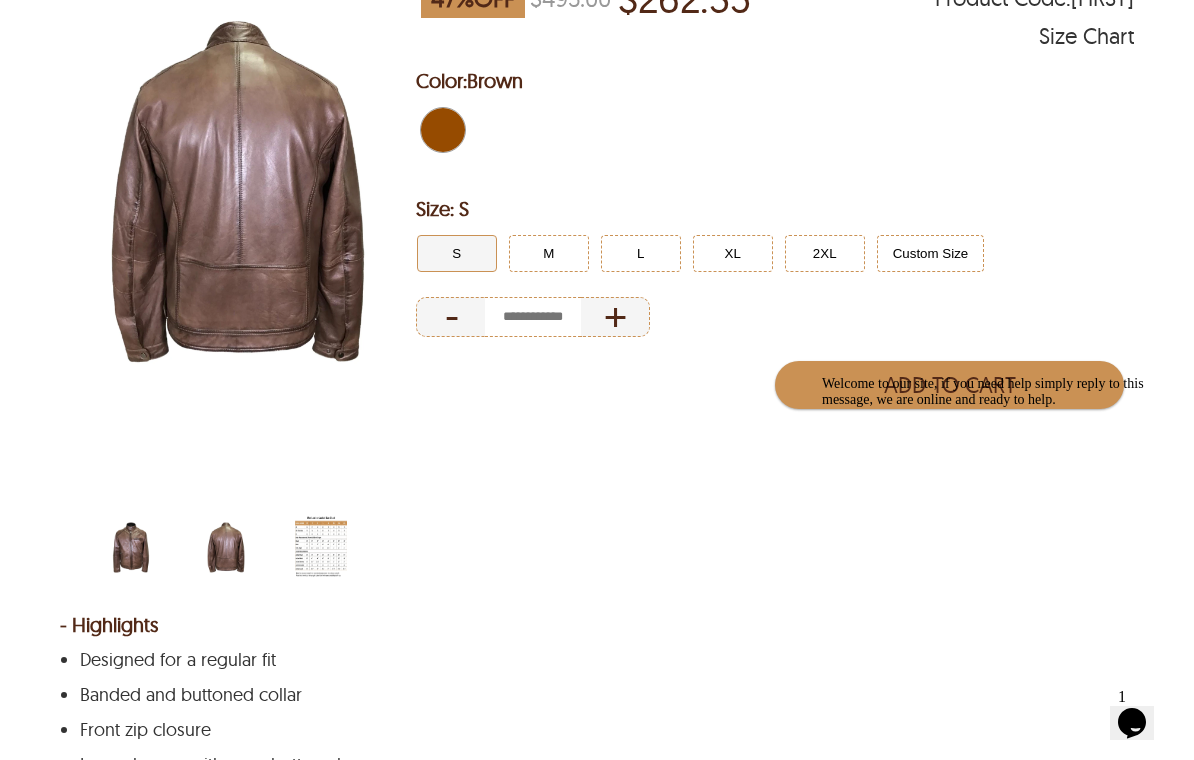 click at bounding box center (131, 547) 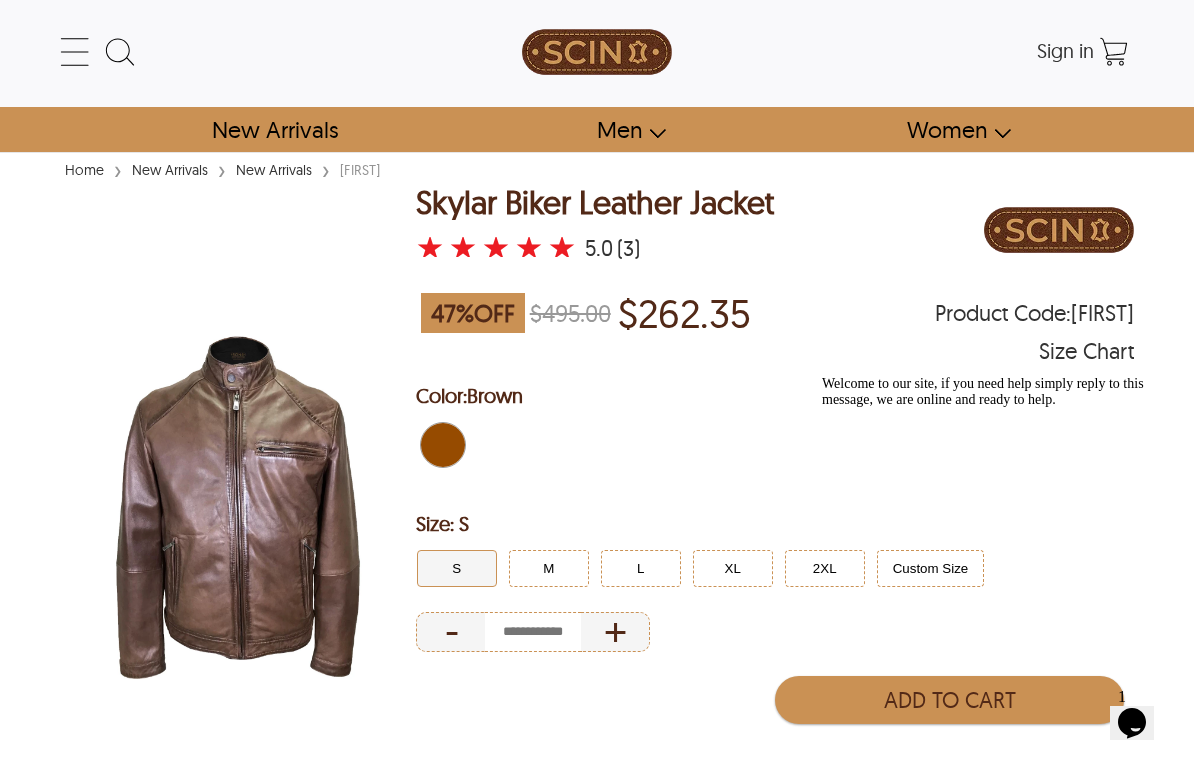 scroll, scrollTop: 0, scrollLeft: 0, axis: both 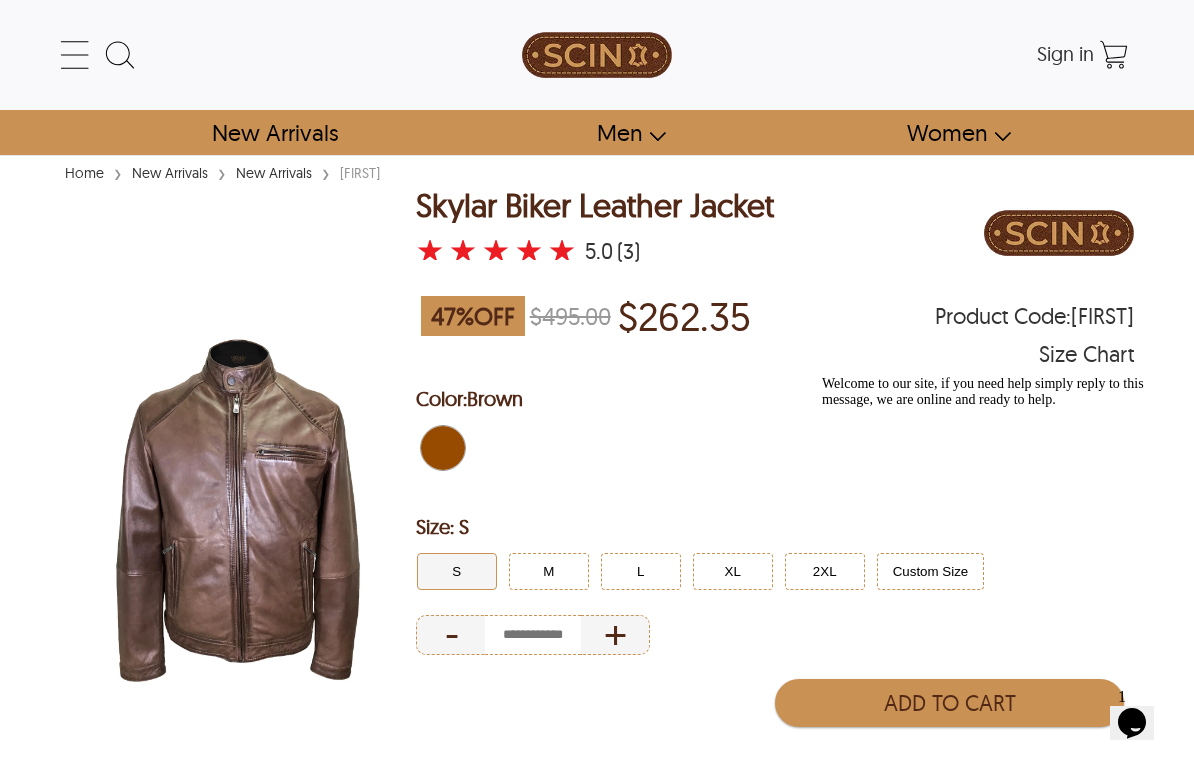 select on "********" 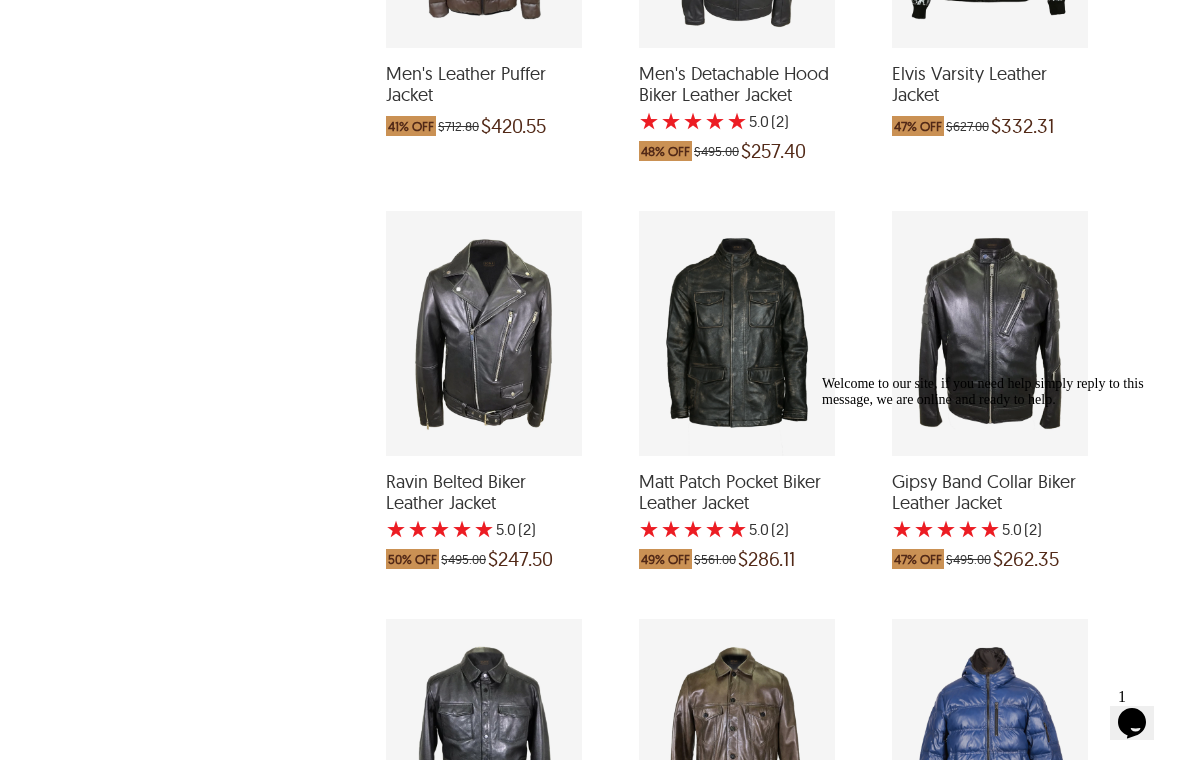 scroll, scrollTop: 1832, scrollLeft: 0, axis: vertical 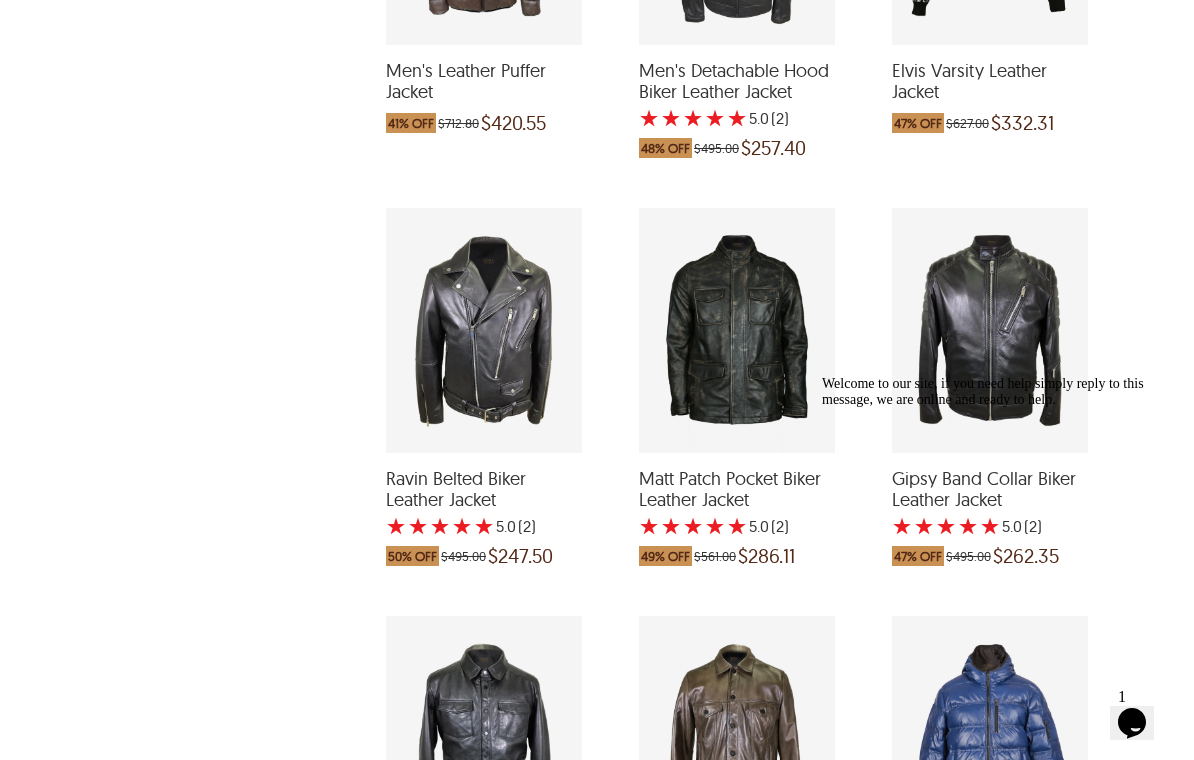 click at bounding box center (990, 330) 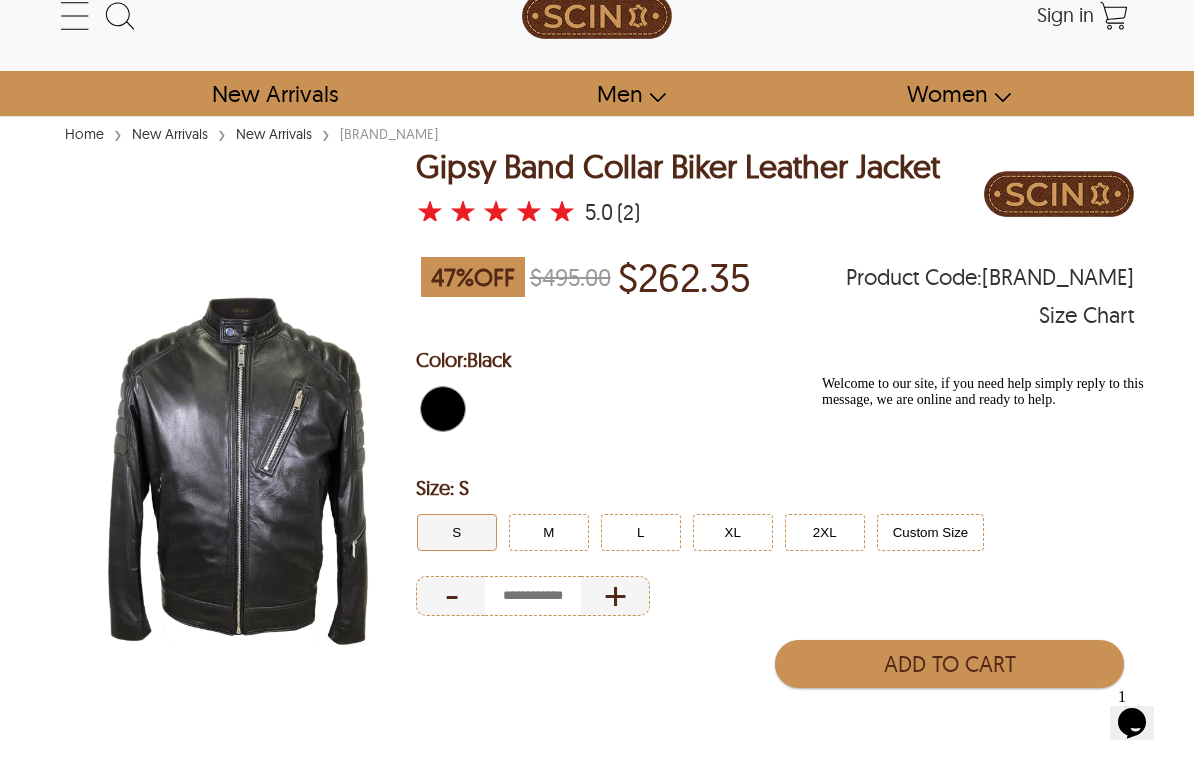 scroll, scrollTop: 0, scrollLeft: 0, axis: both 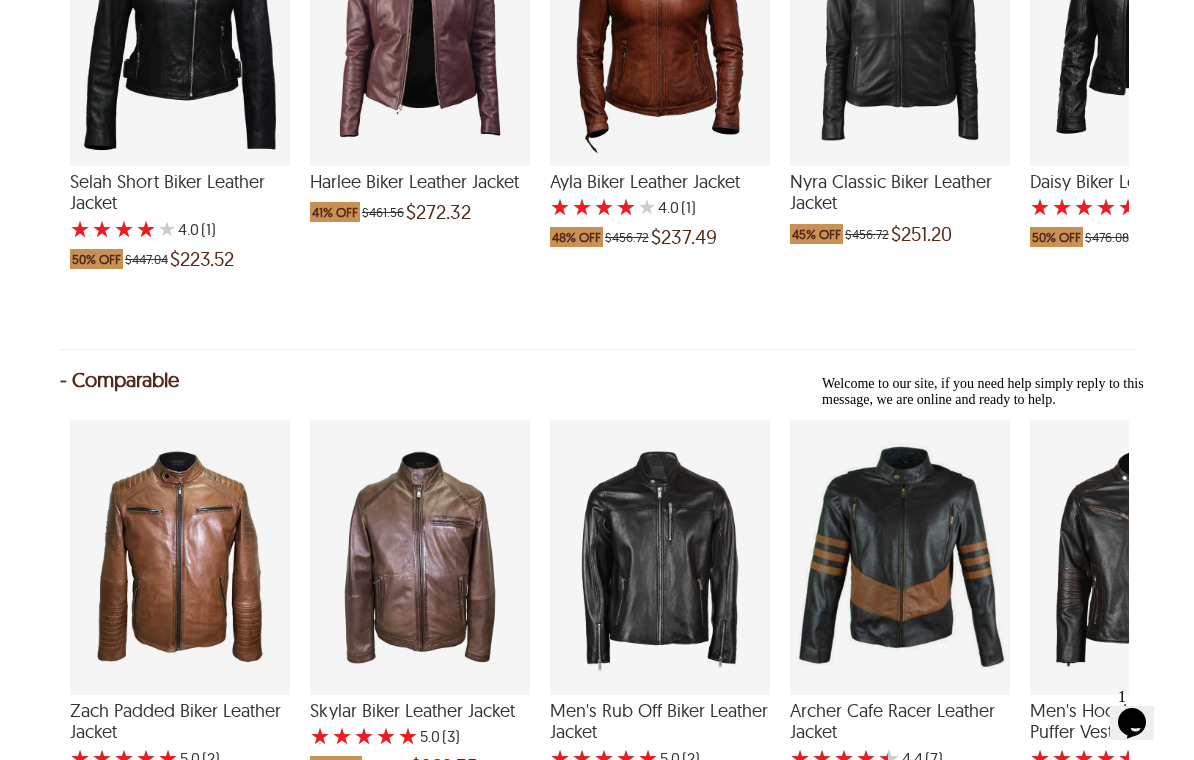 select on "********" 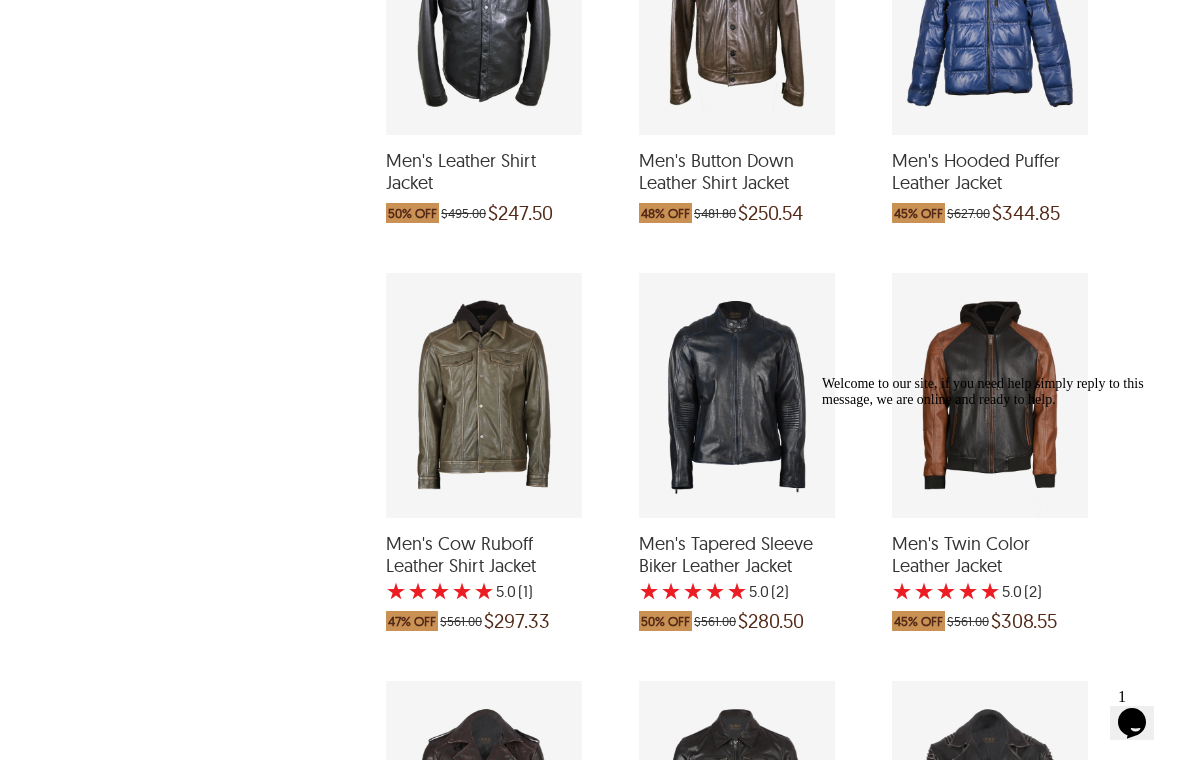 scroll, scrollTop: 2559, scrollLeft: 0, axis: vertical 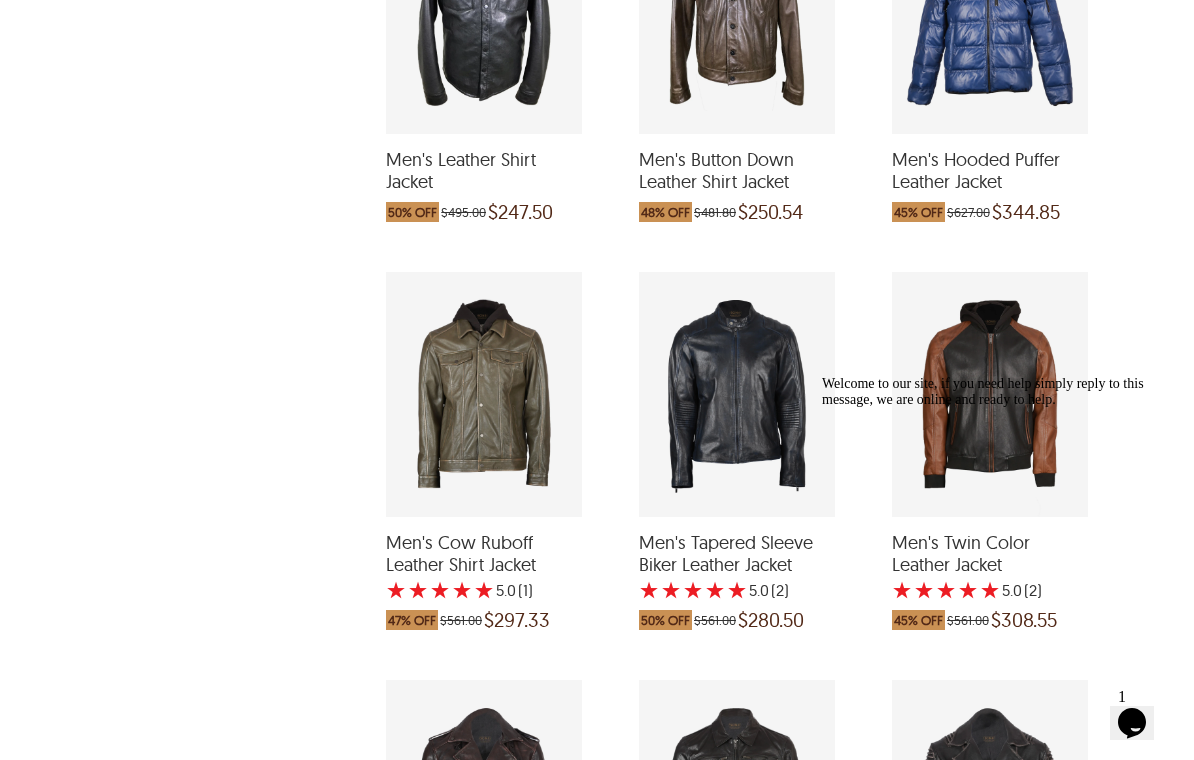 click at bounding box center (737, 394) 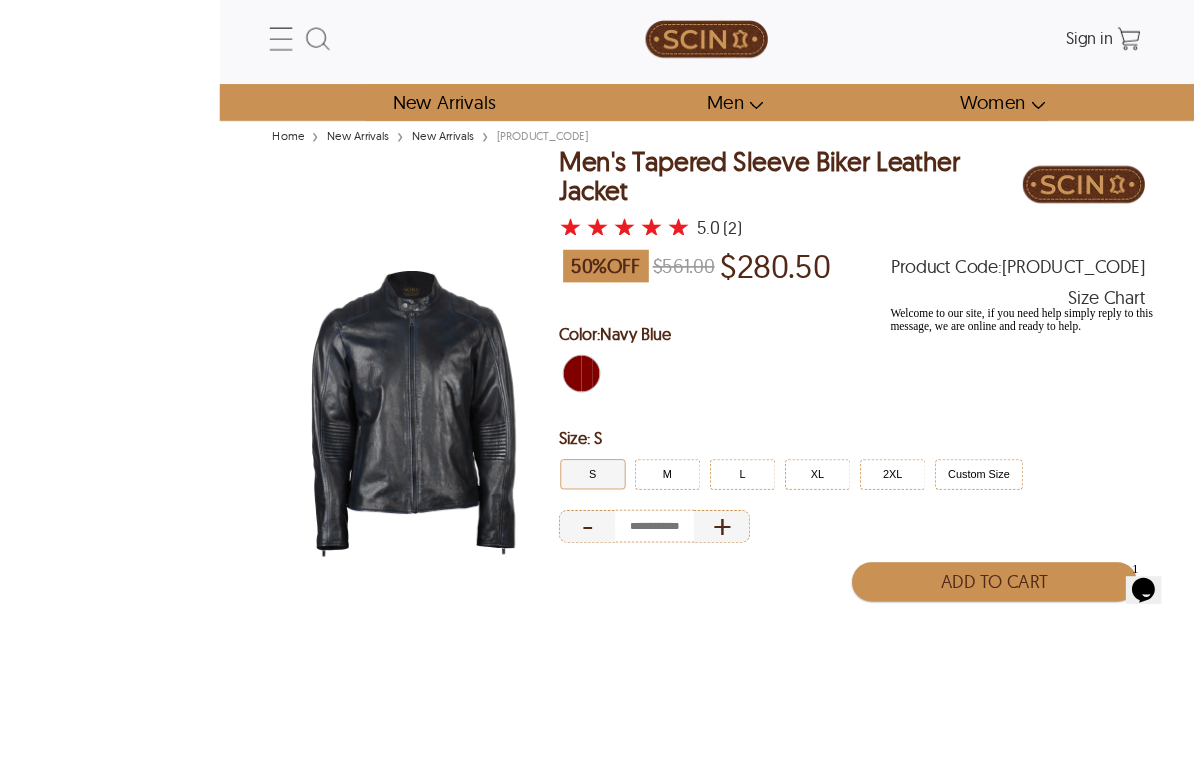 scroll, scrollTop: 143, scrollLeft: 0, axis: vertical 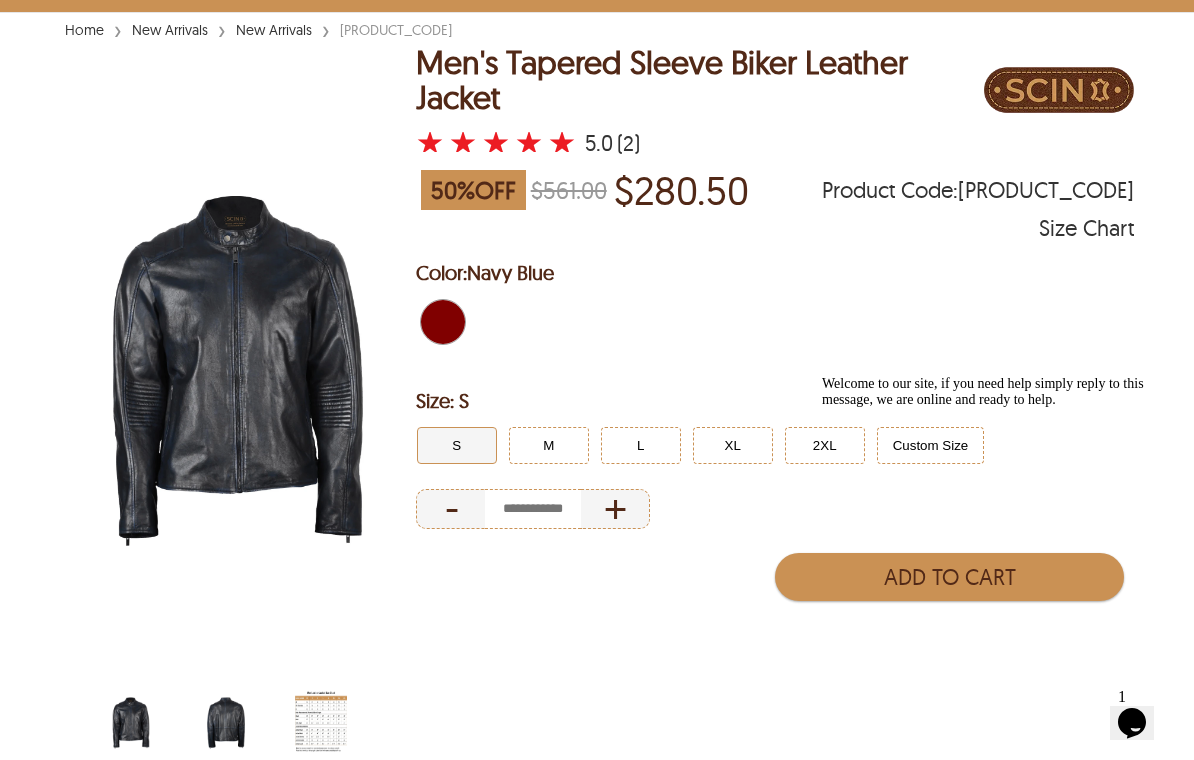click at bounding box center [226, 722] 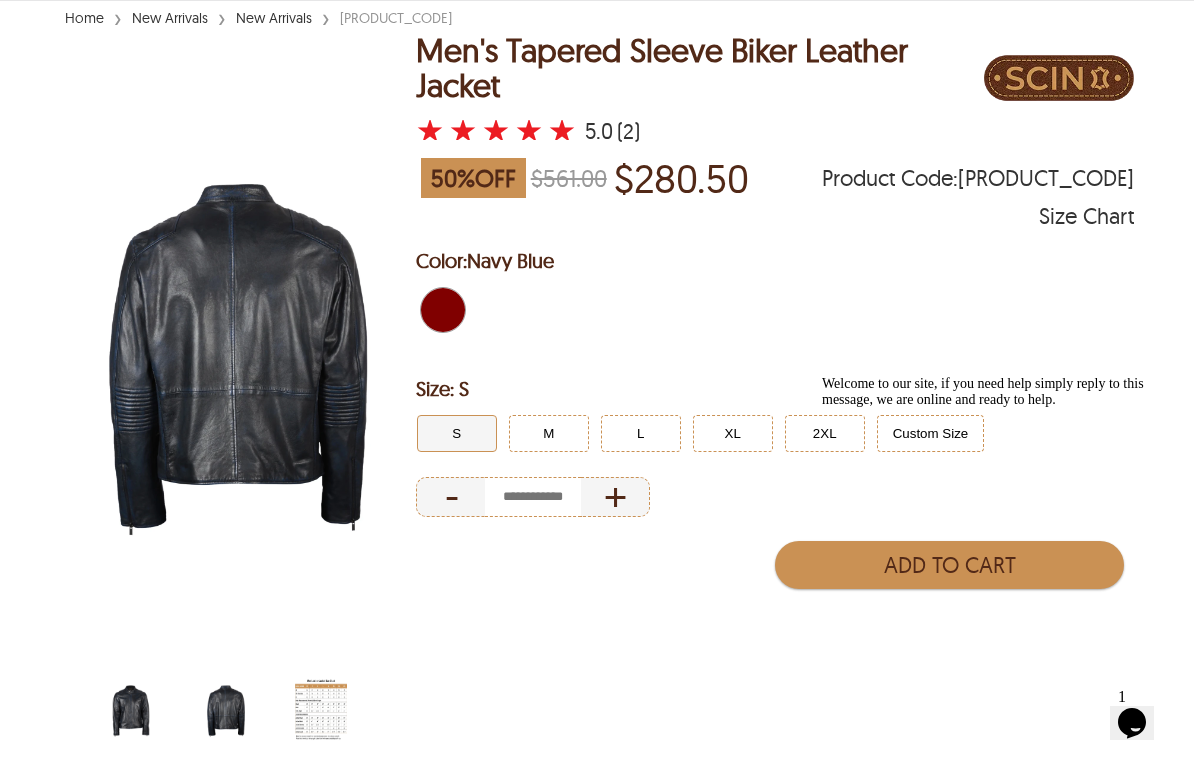 scroll, scrollTop: 154, scrollLeft: 0, axis: vertical 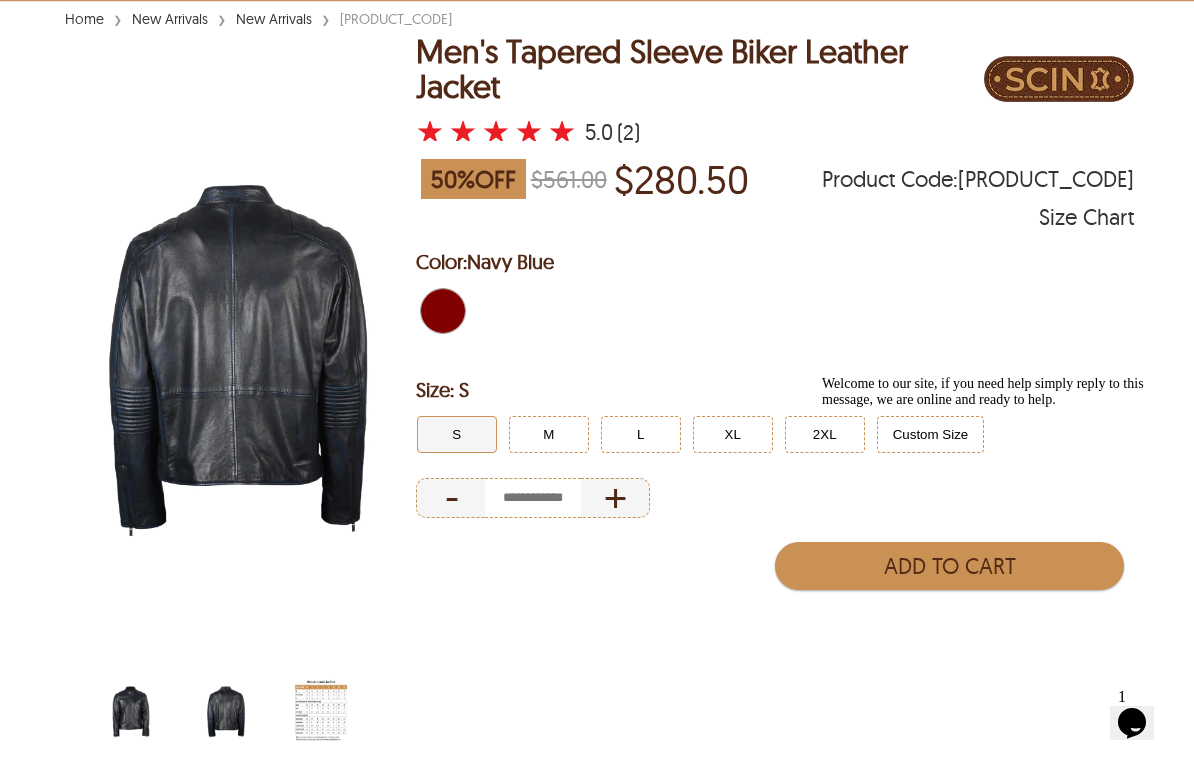 click at bounding box center (131, 711) 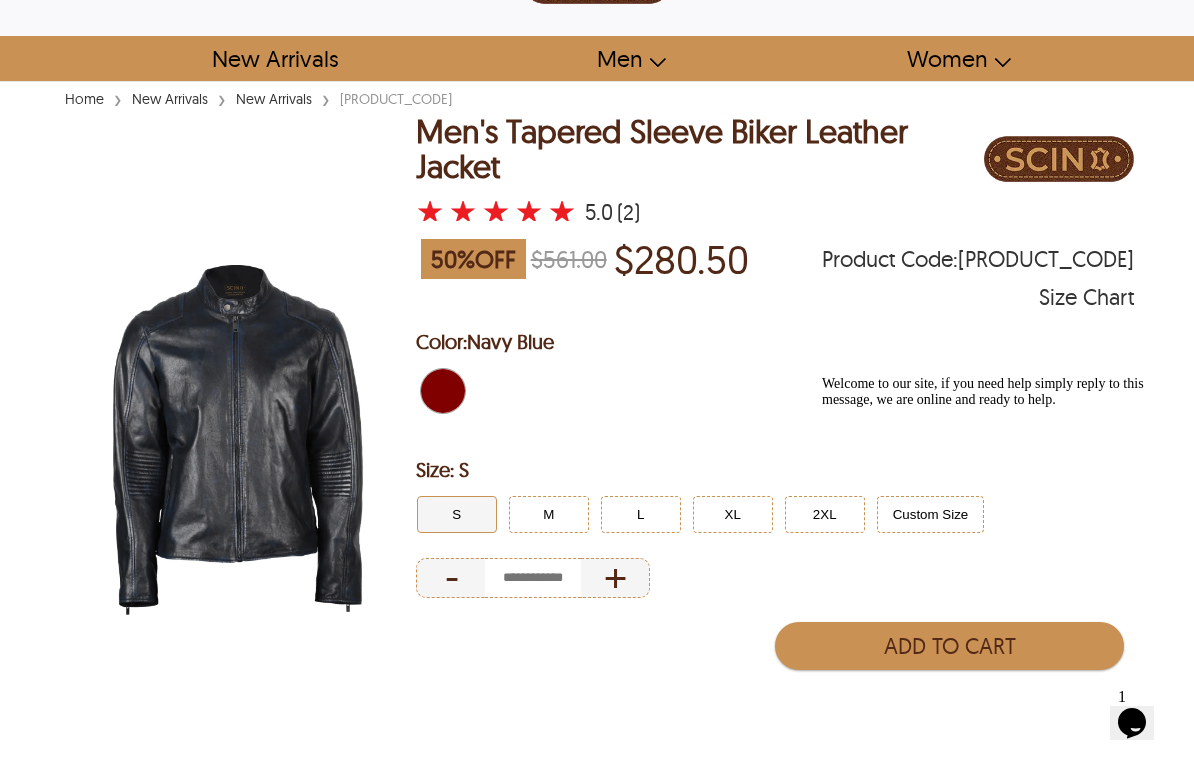 scroll, scrollTop: 0, scrollLeft: 0, axis: both 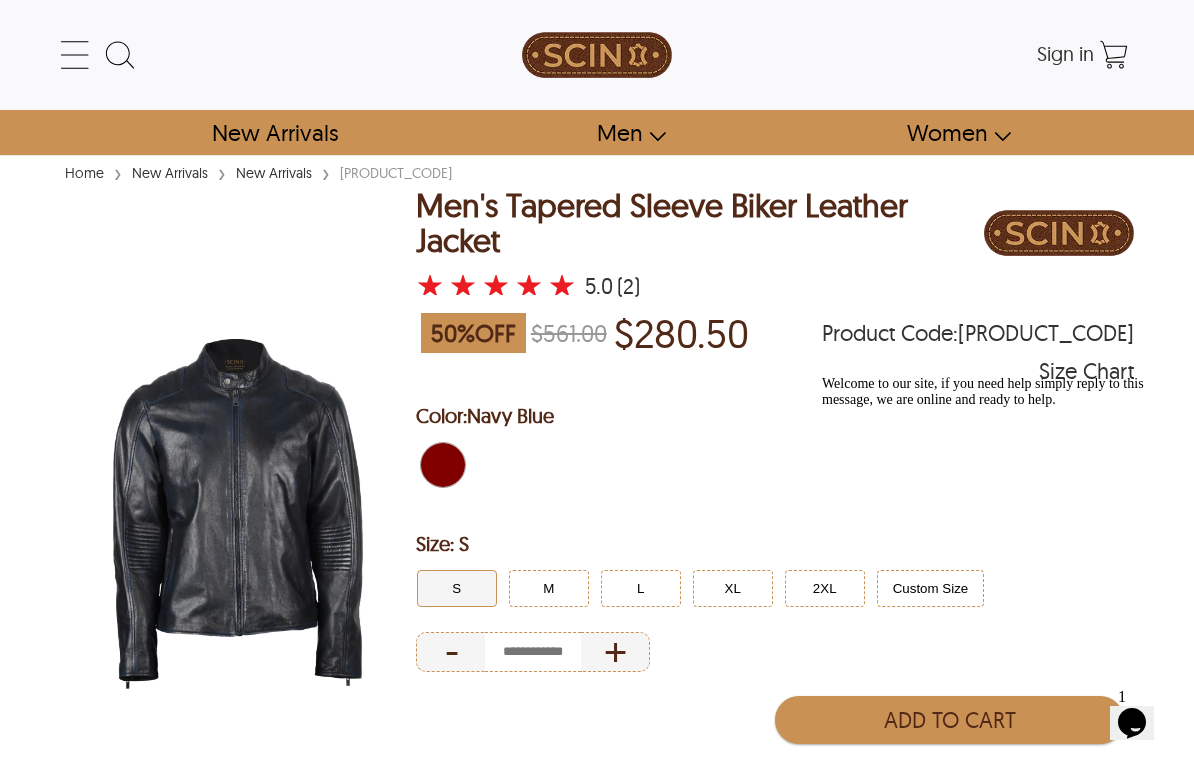 select on "********" 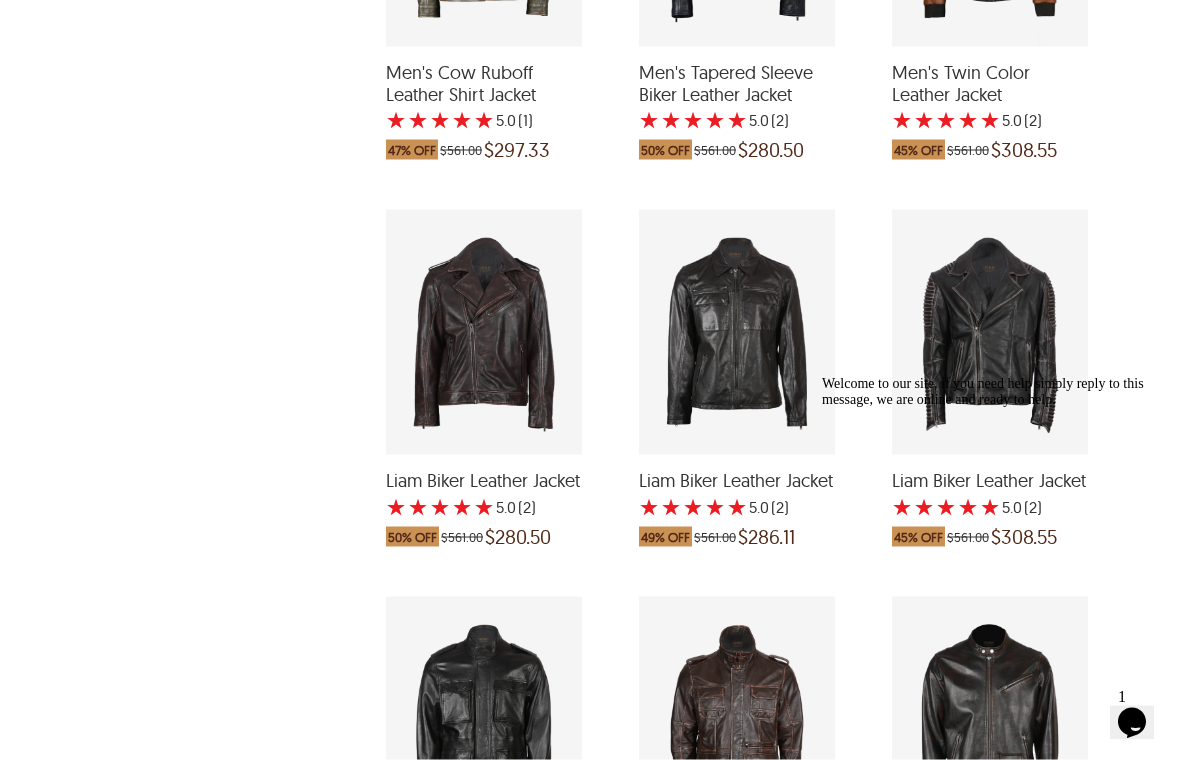 scroll, scrollTop: 3030, scrollLeft: 0, axis: vertical 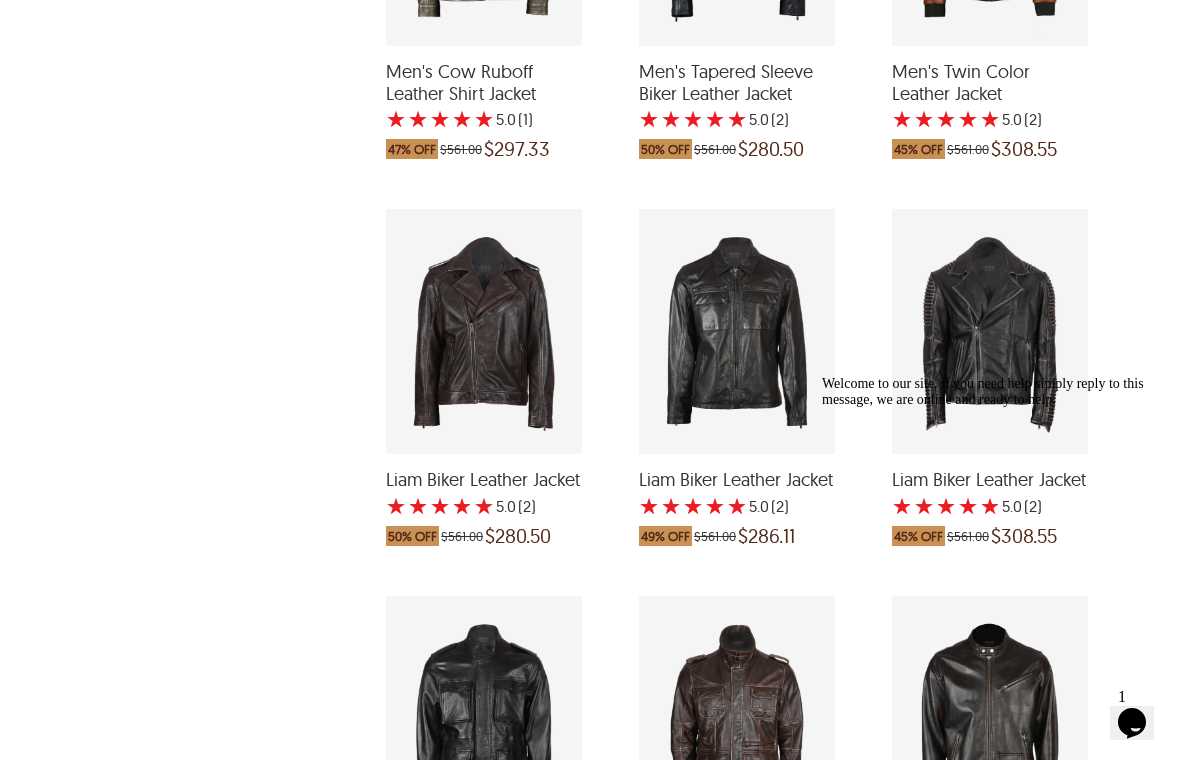 click at bounding box center [737, 331] 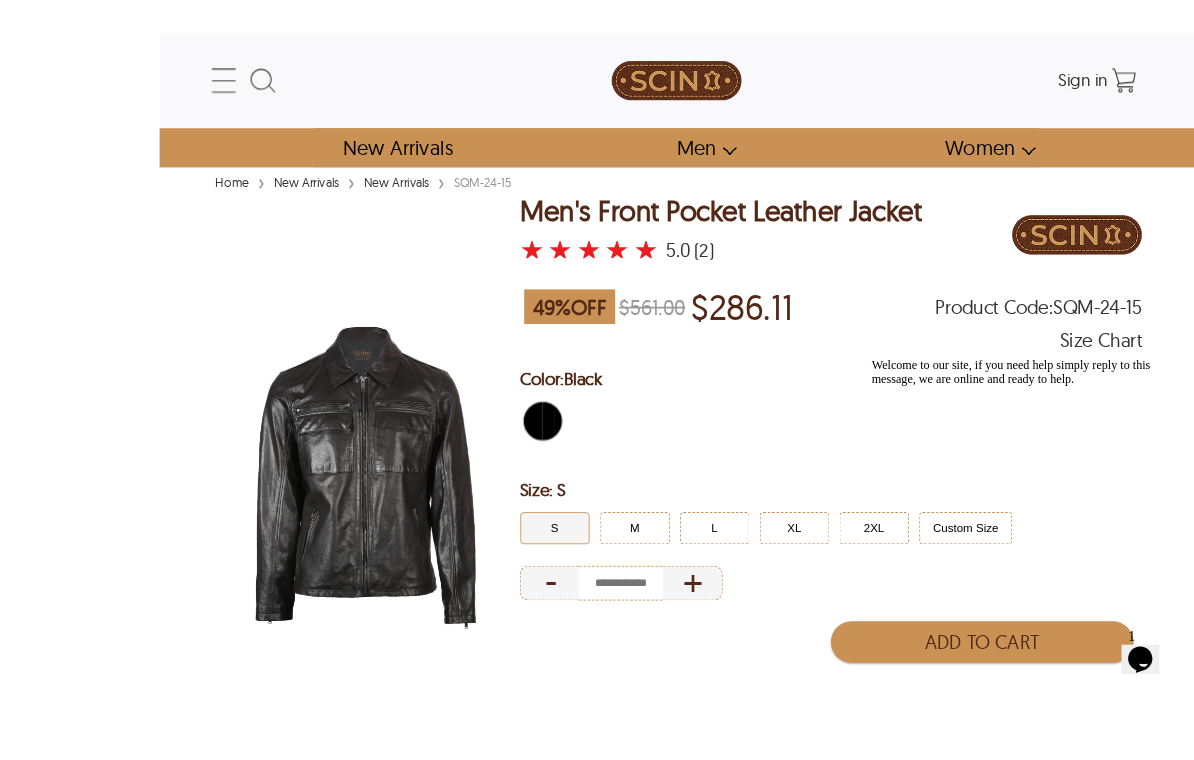 scroll, scrollTop: 113, scrollLeft: 0, axis: vertical 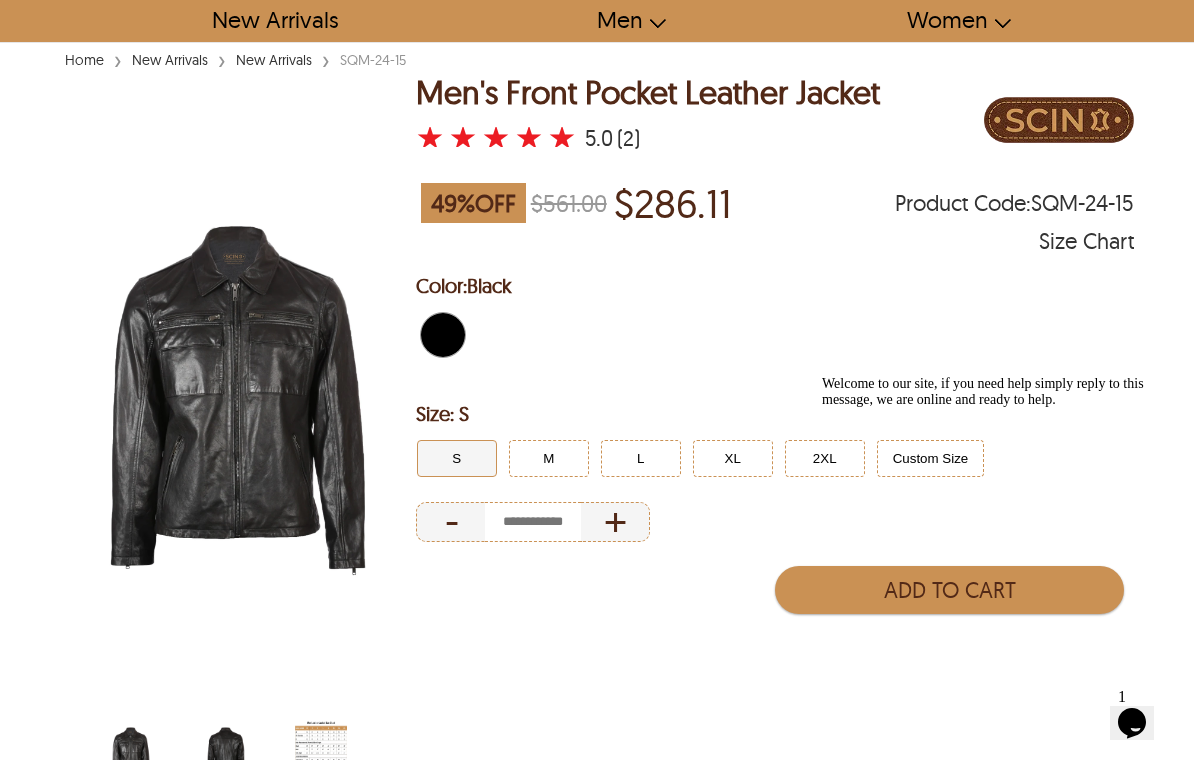 select on "********" 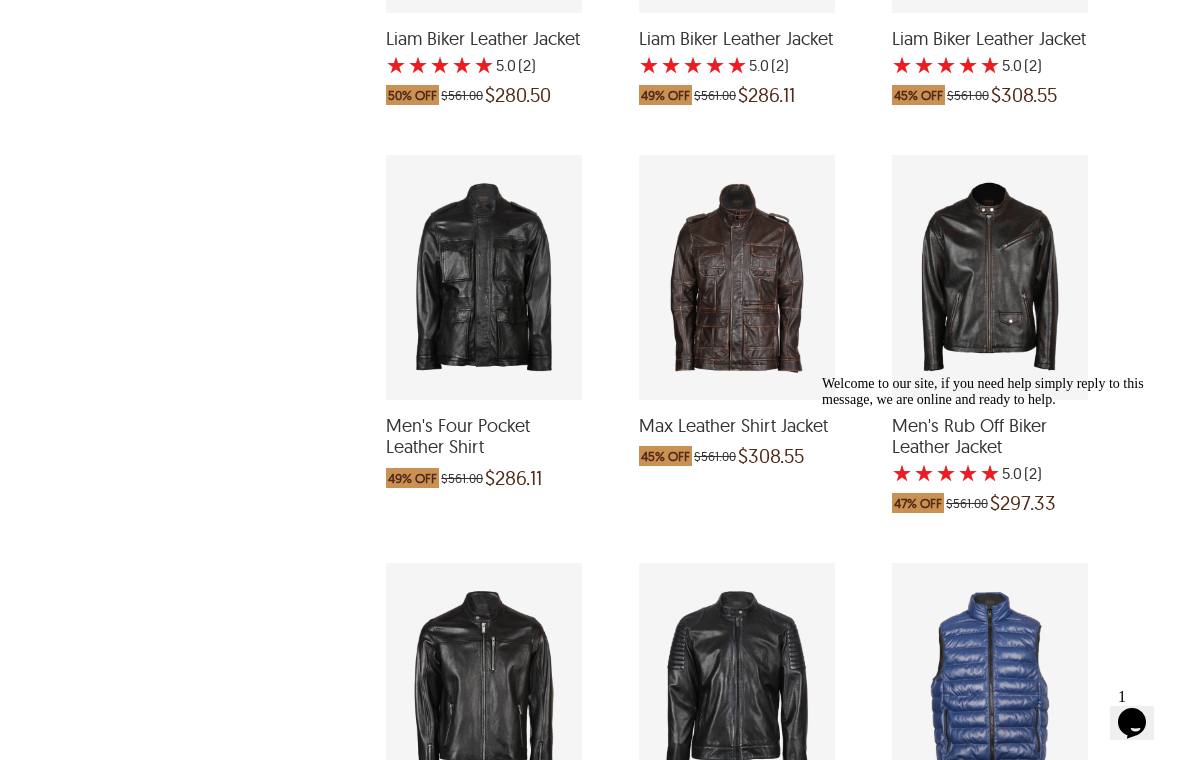 scroll, scrollTop: 3474, scrollLeft: 0, axis: vertical 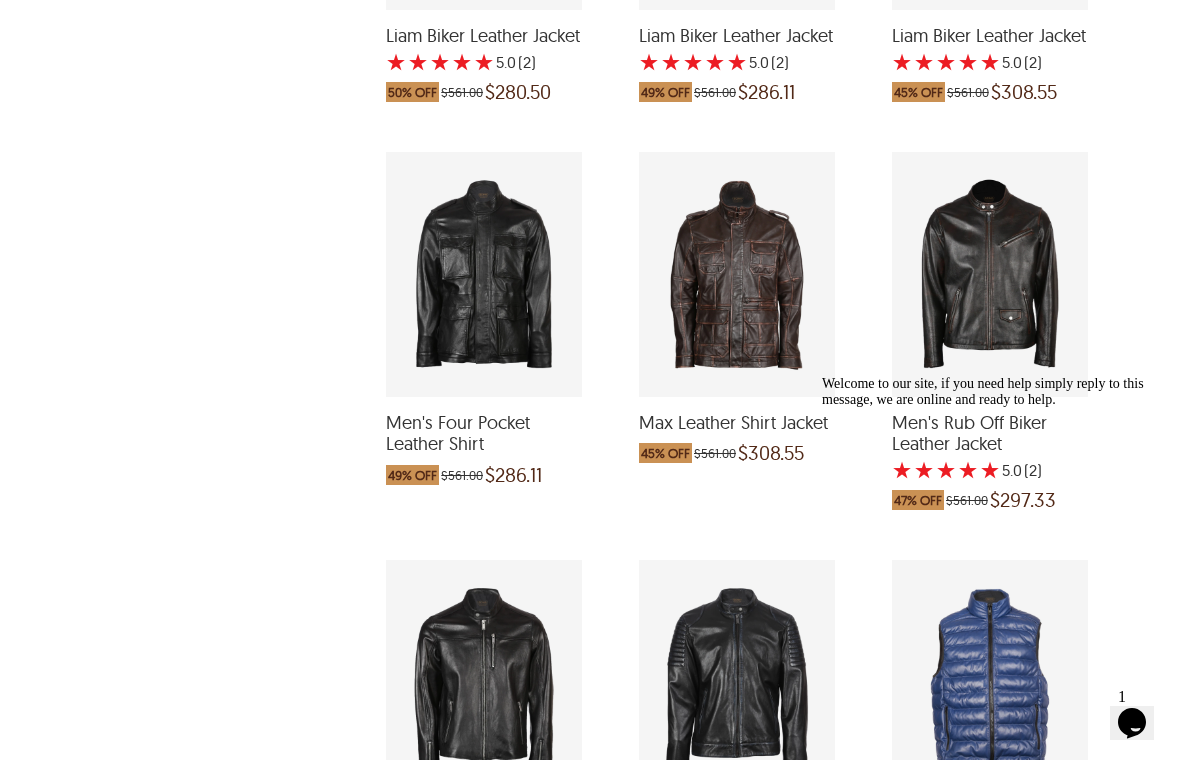 click at bounding box center (990, 274) 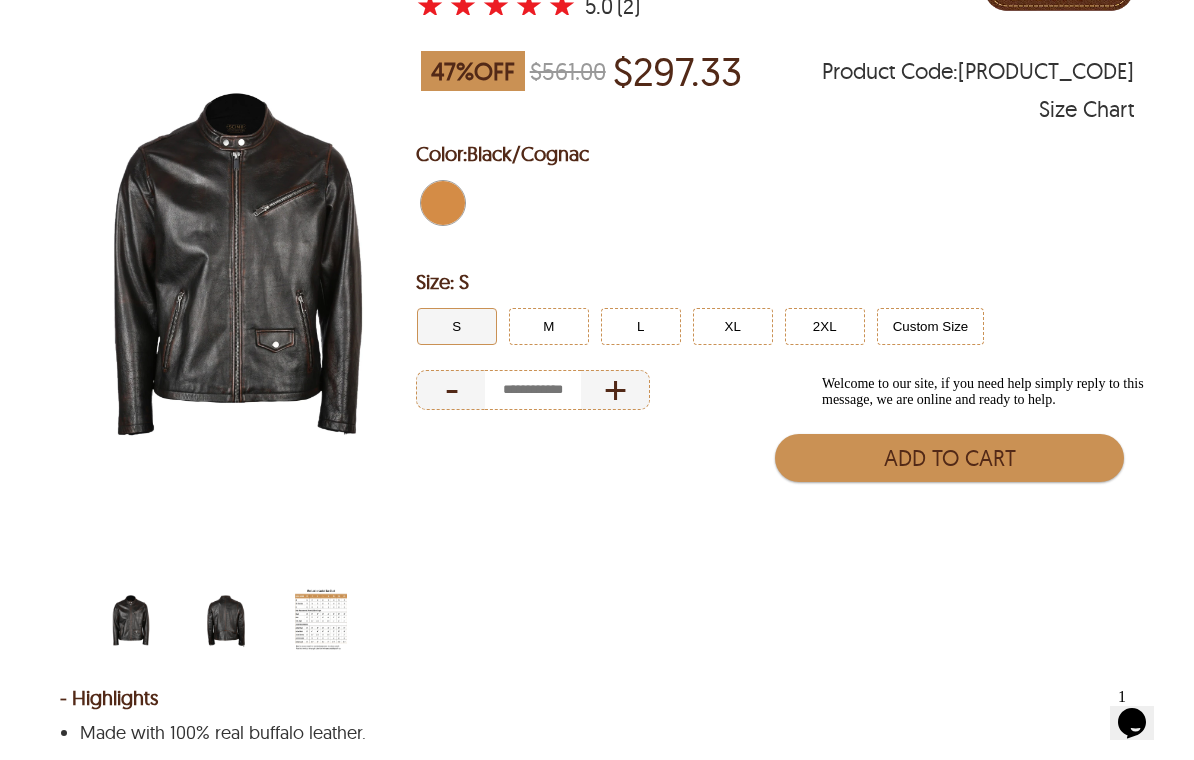 scroll, scrollTop: 246, scrollLeft: 0, axis: vertical 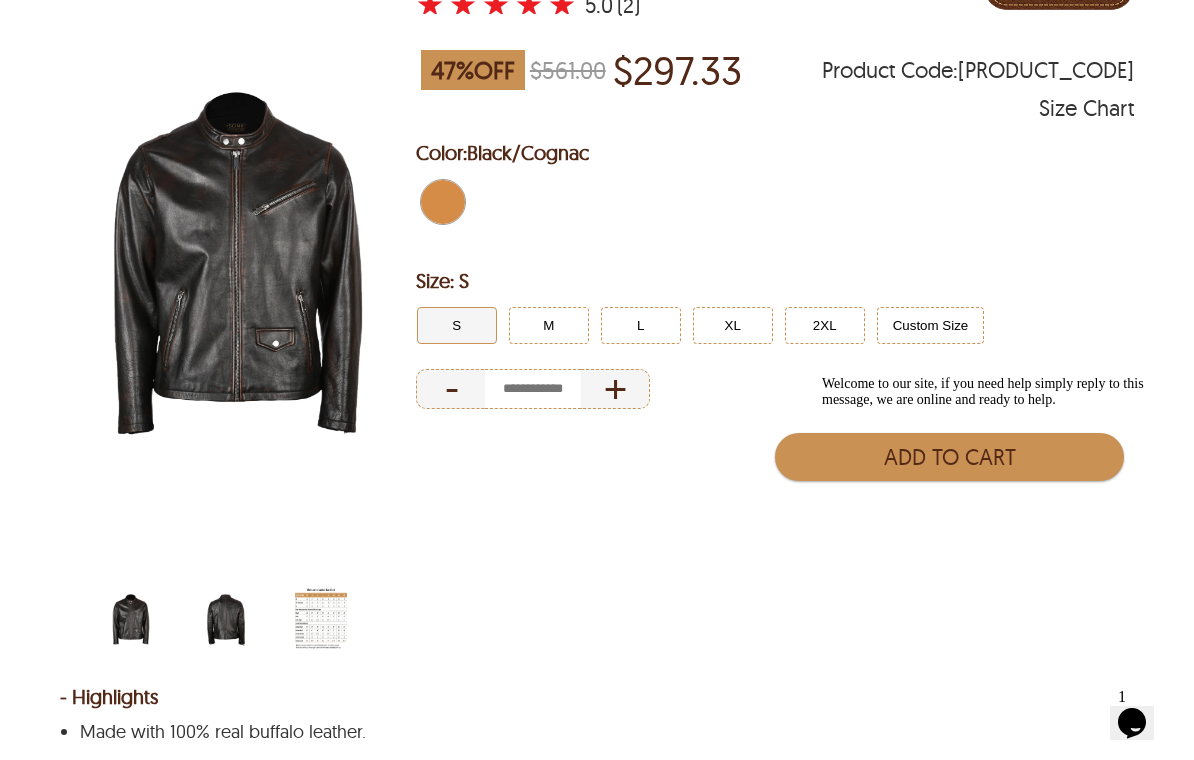 click at bounding box center [226, 619] 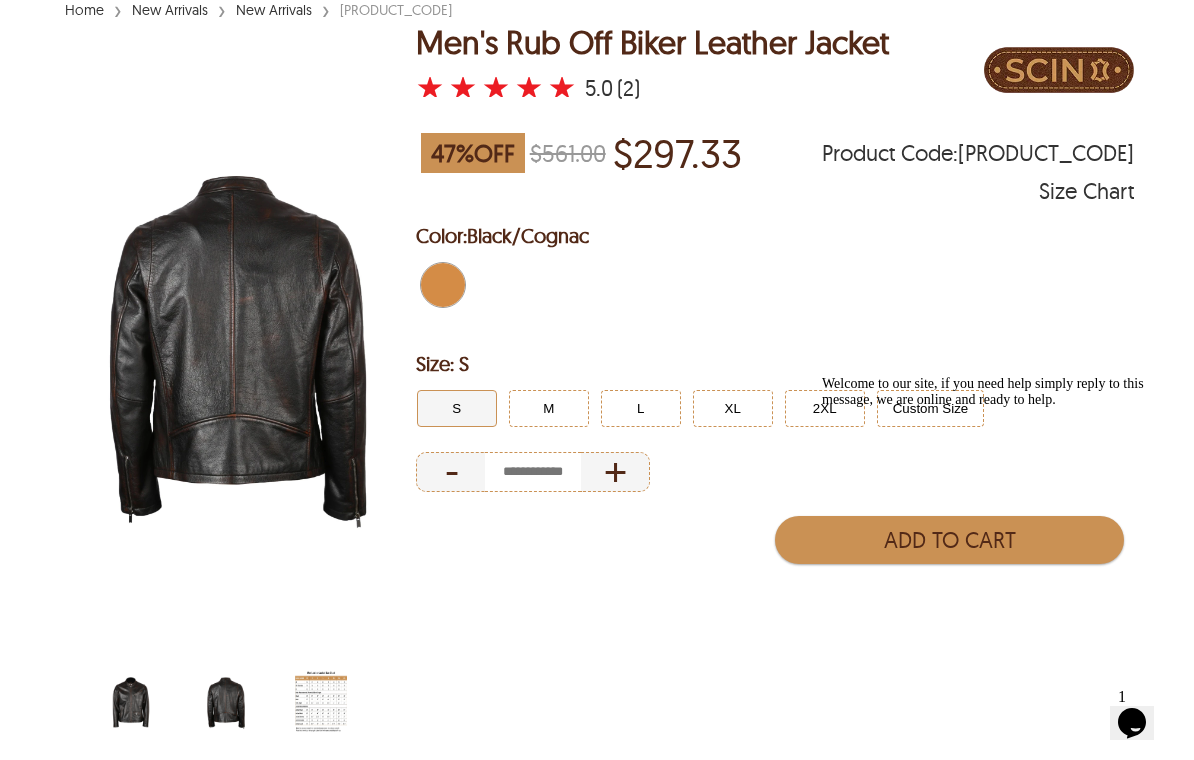 scroll, scrollTop: 0, scrollLeft: 0, axis: both 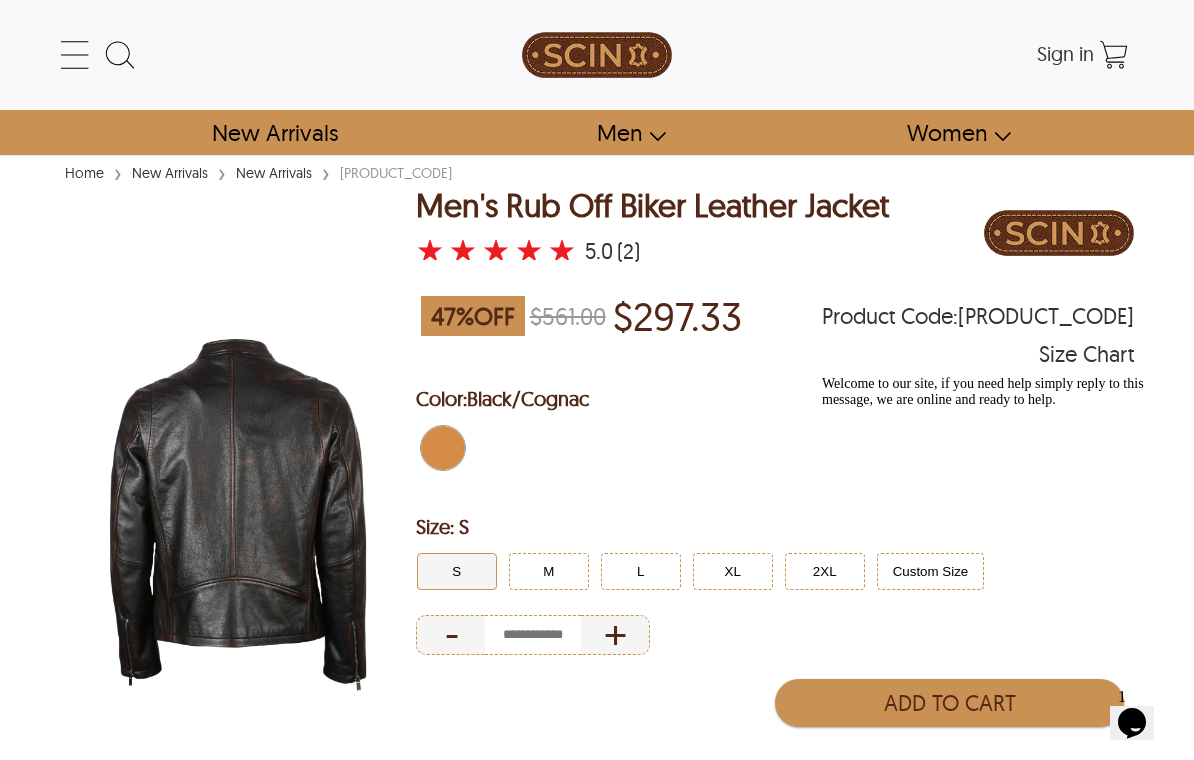 select on "********" 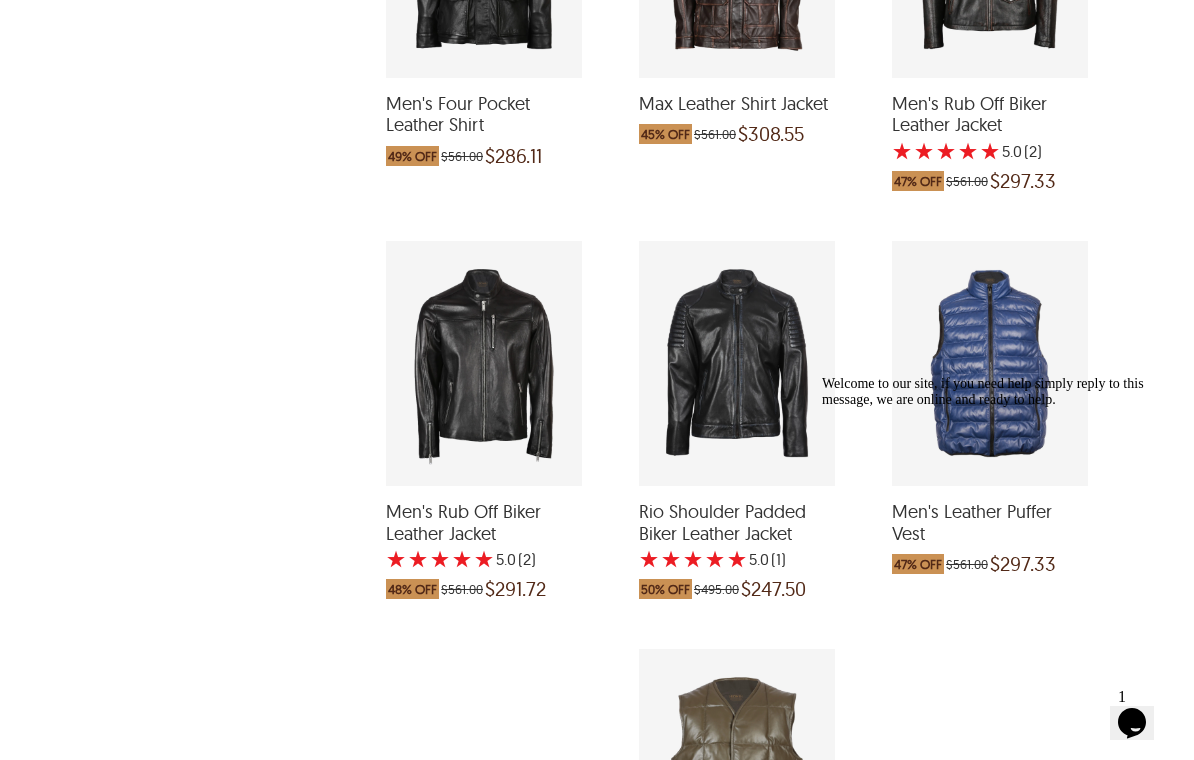scroll, scrollTop: 3794, scrollLeft: 0, axis: vertical 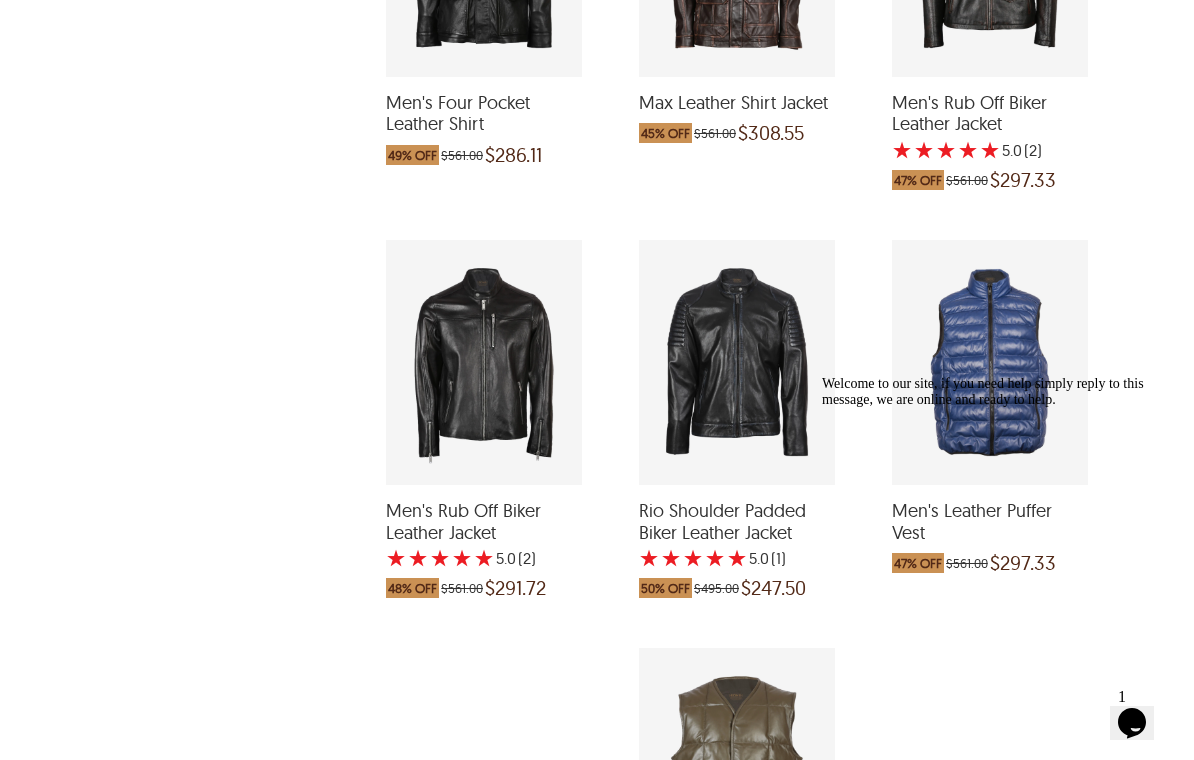 click at bounding box center (484, 362) 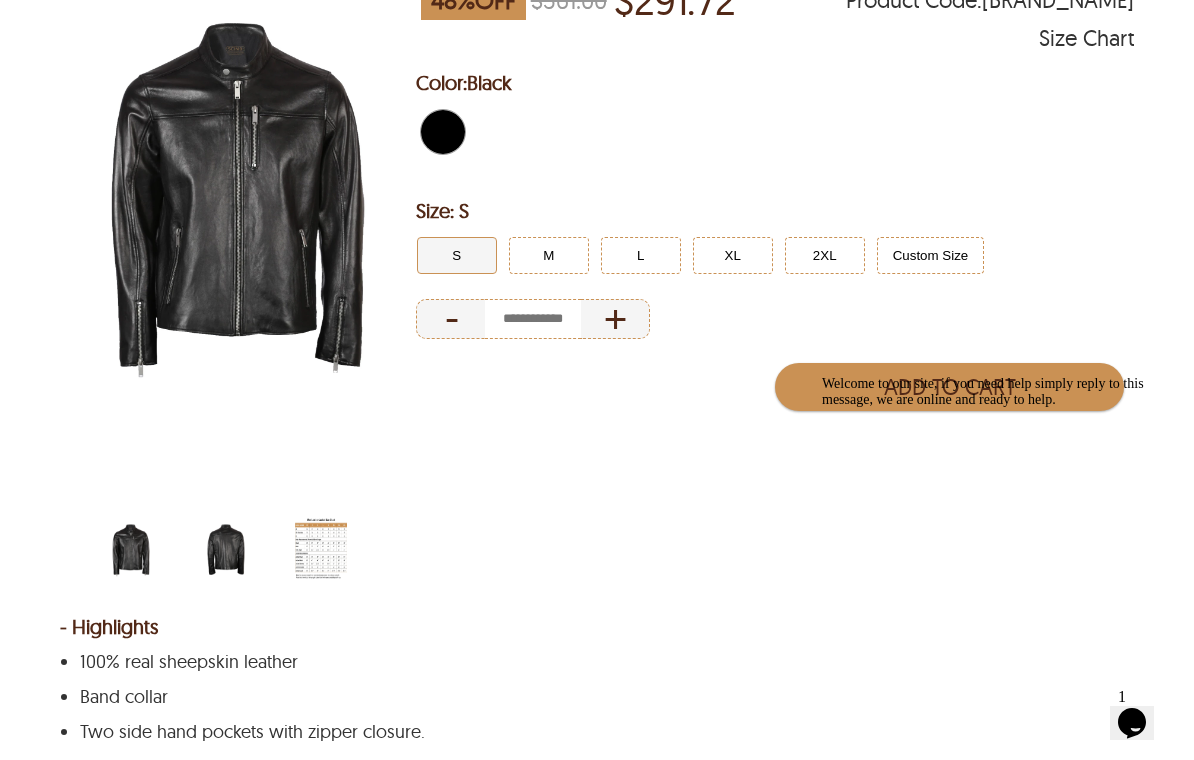 scroll, scrollTop: 328, scrollLeft: 0, axis: vertical 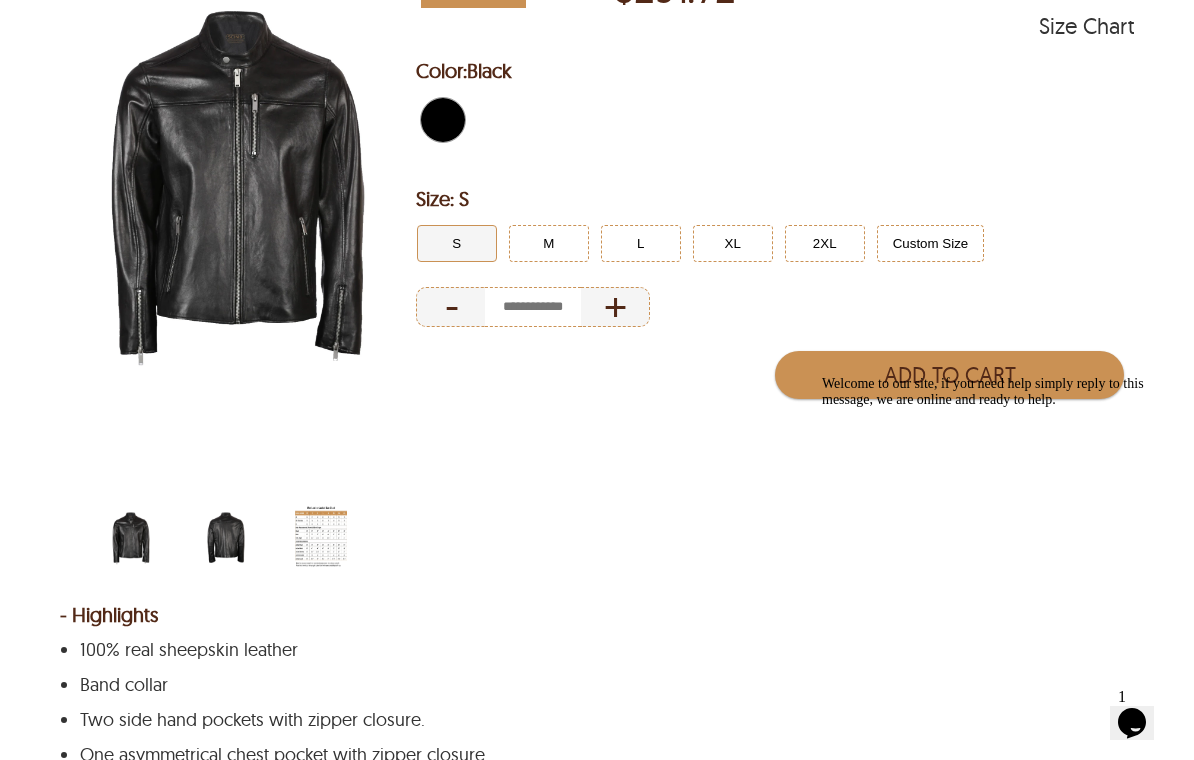 click at bounding box center [226, 537] 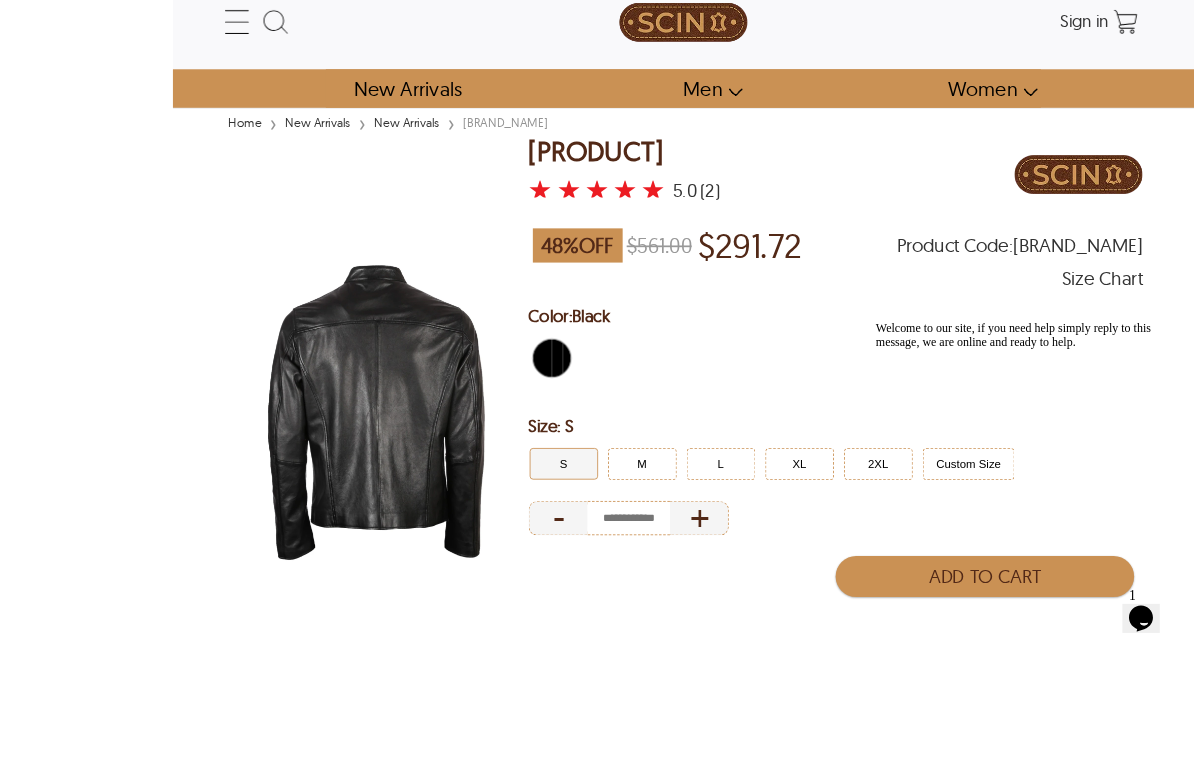 scroll, scrollTop: 130, scrollLeft: 0, axis: vertical 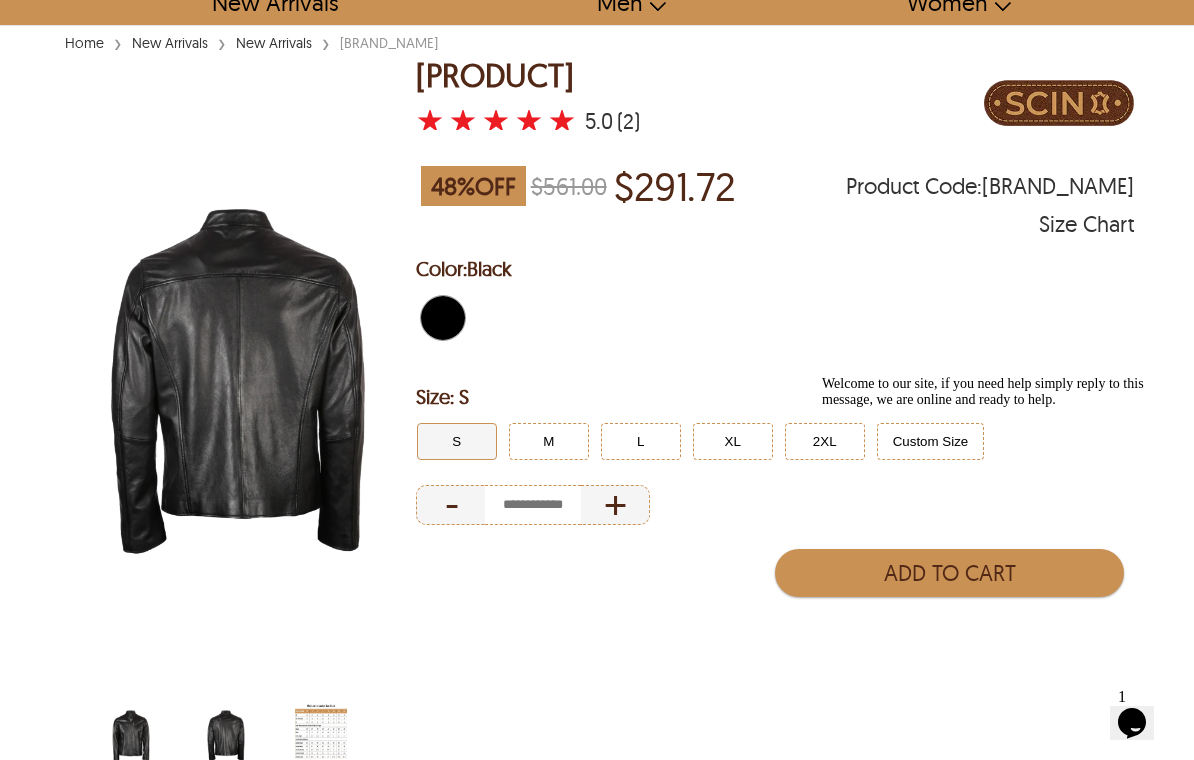 click at bounding box center (131, 735) 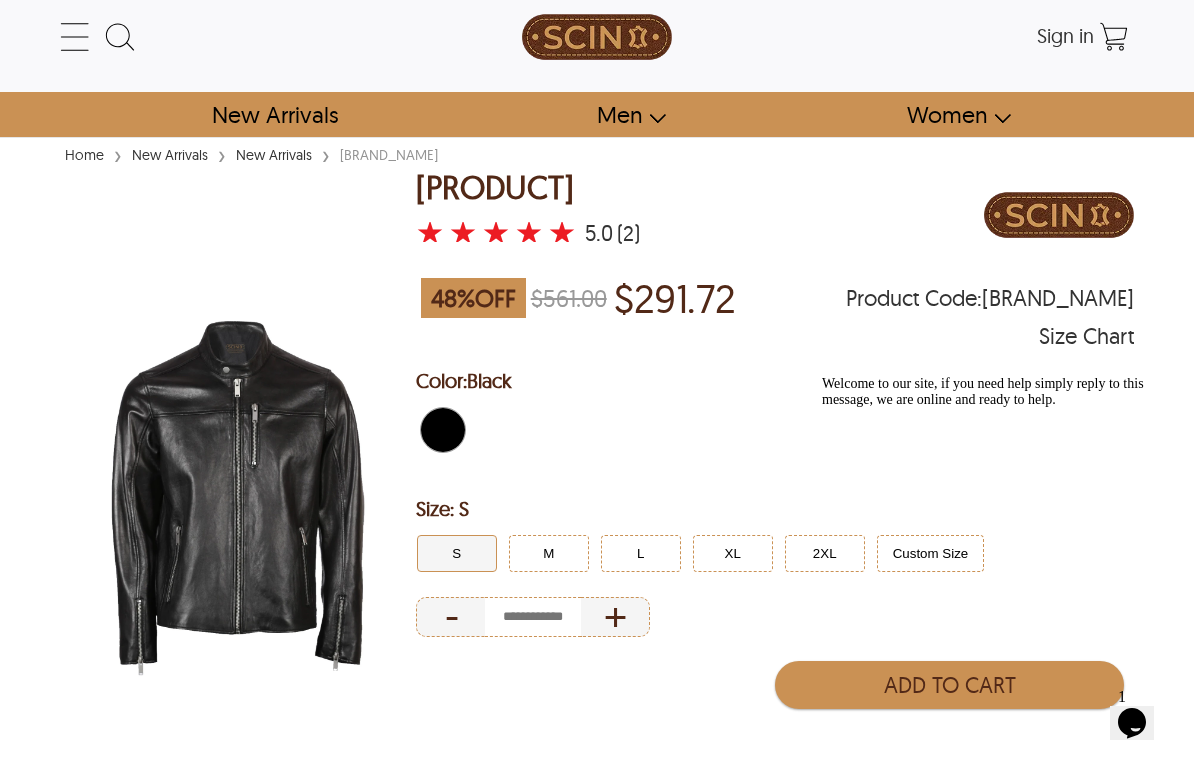 scroll, scrollTop: 0, scrollLeft: 0, axis: both 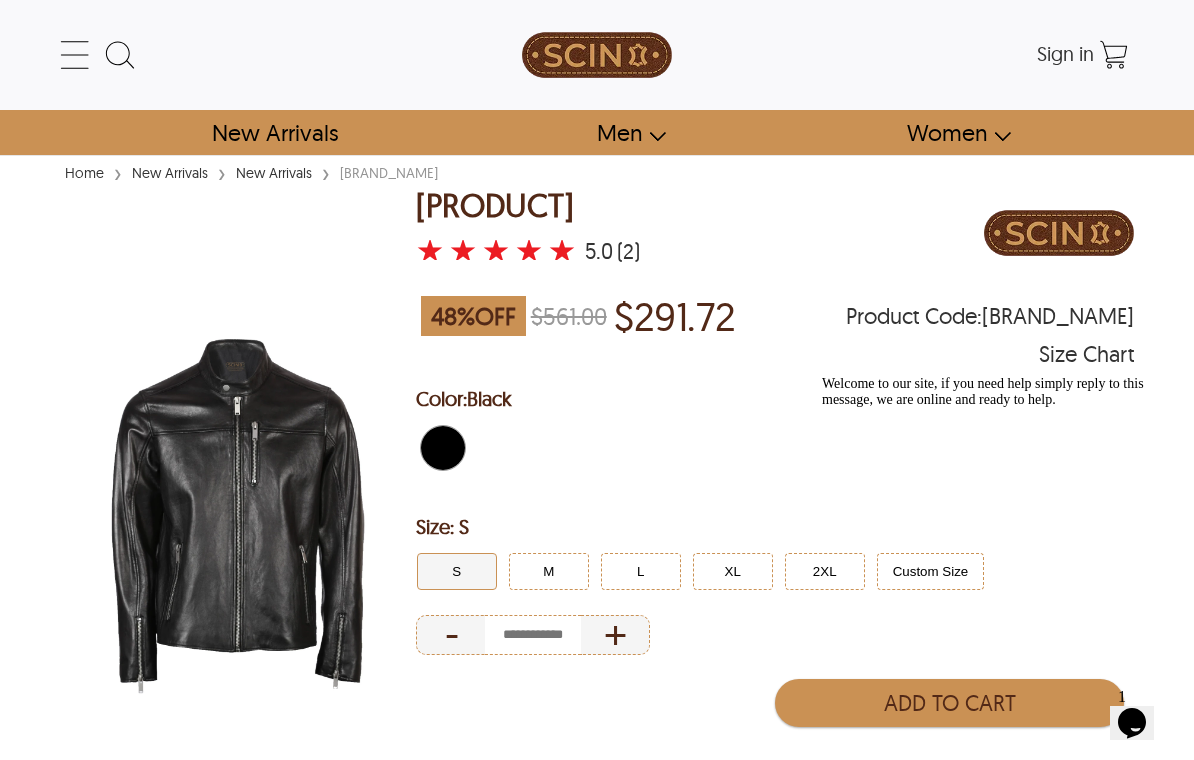 select on "********" 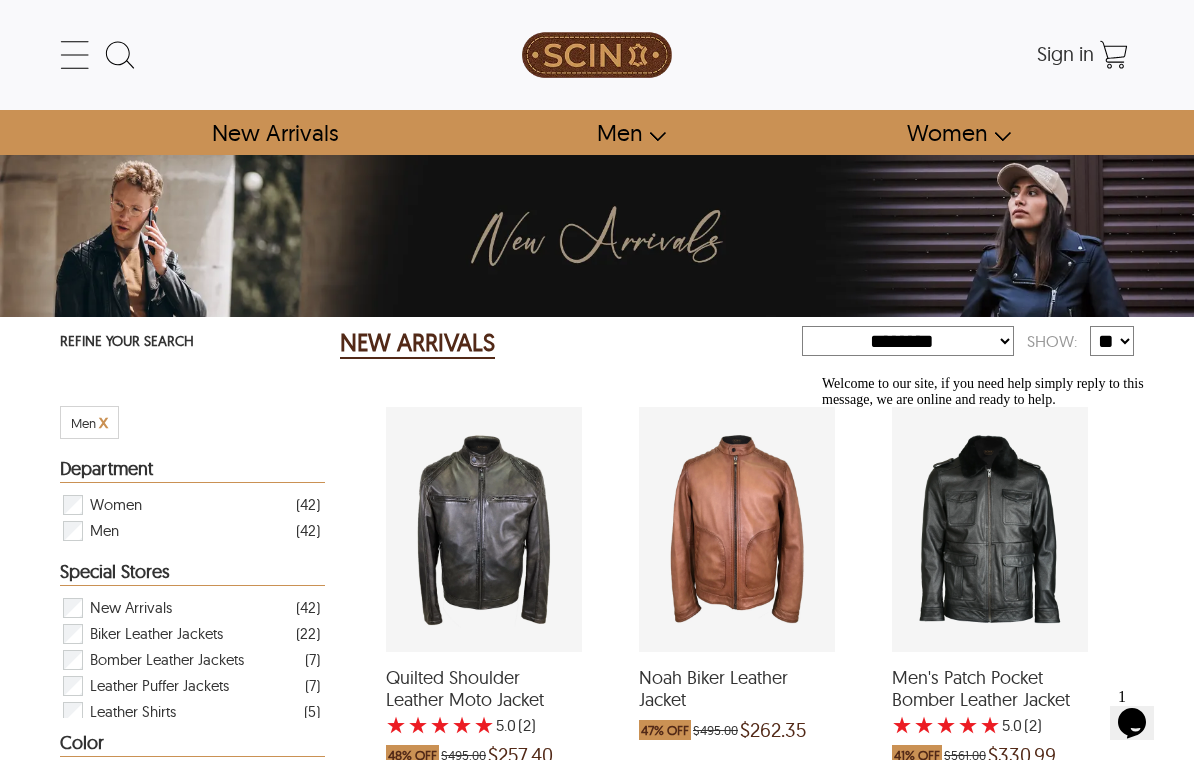 scroll, scrollTop: 3825, scrollLeft: 0, axis: vertical 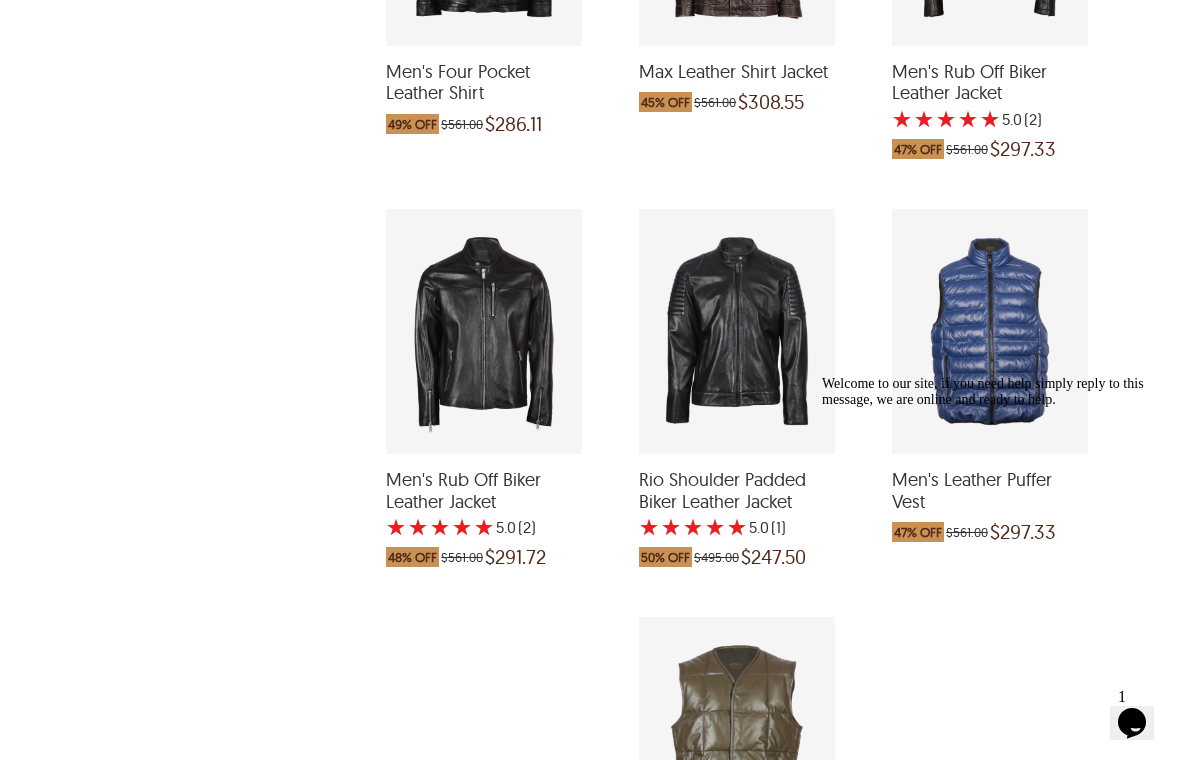 click at bounding box center (737, 331) 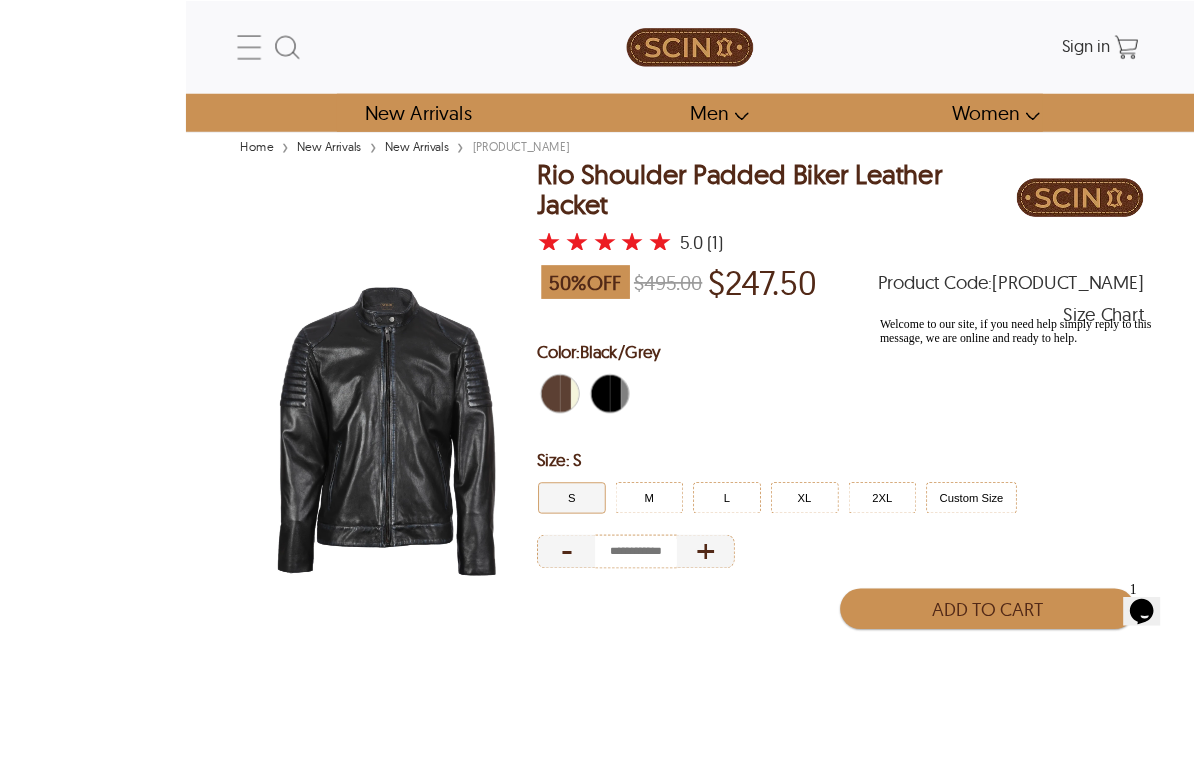 scroll, scrollTop: 159, scrollLeft: 0, axis: vertical 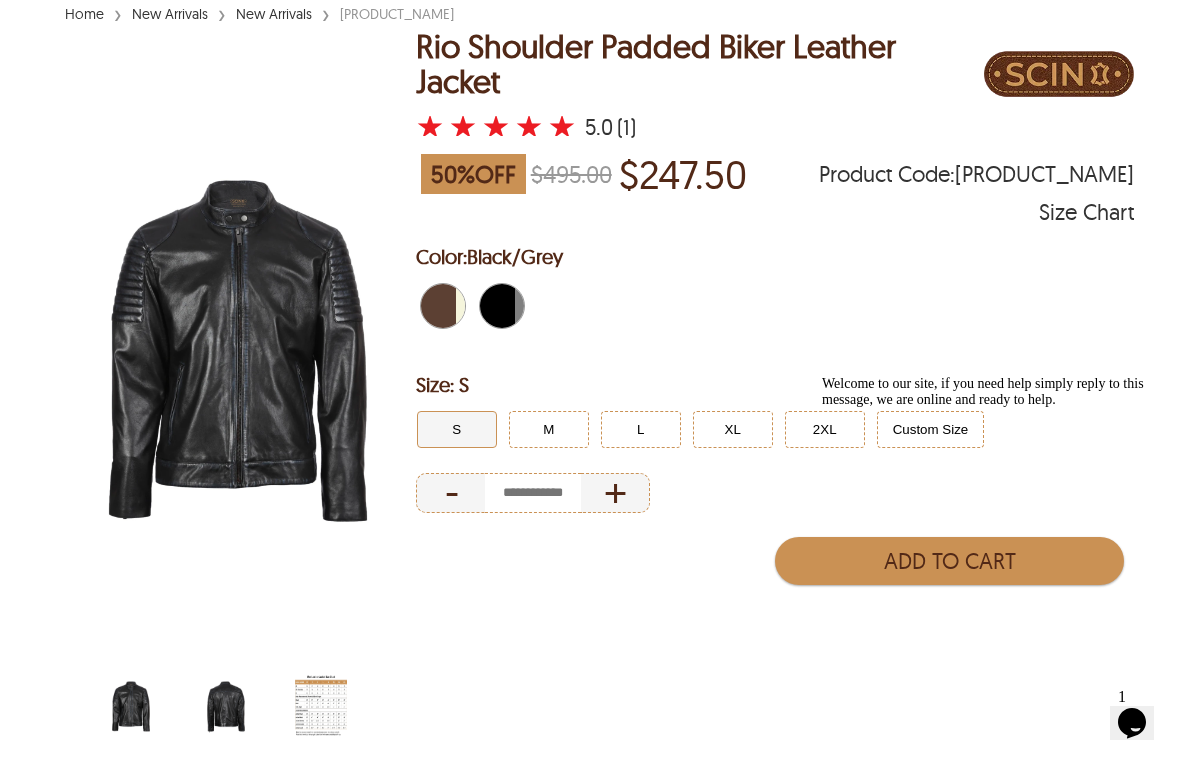 click at bounding box center [226, 706] 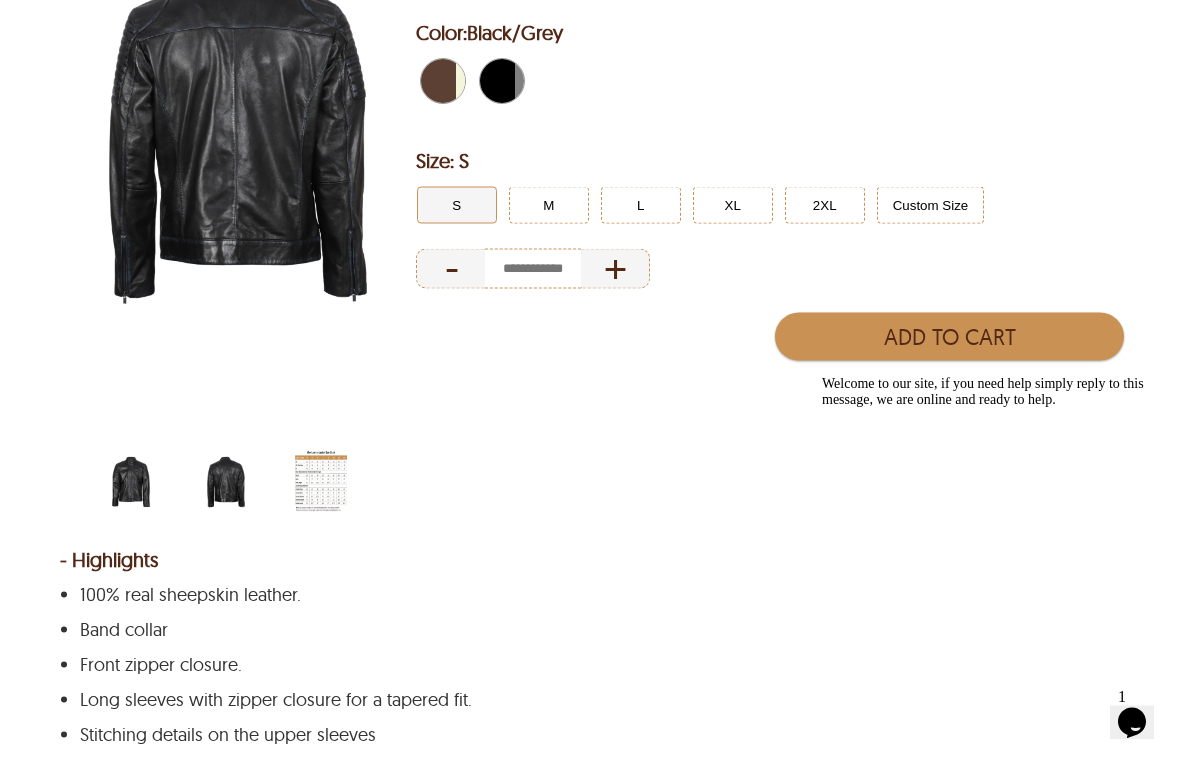 scroll, scrollTop: 384, scrollLeft: 0, axis: vertical 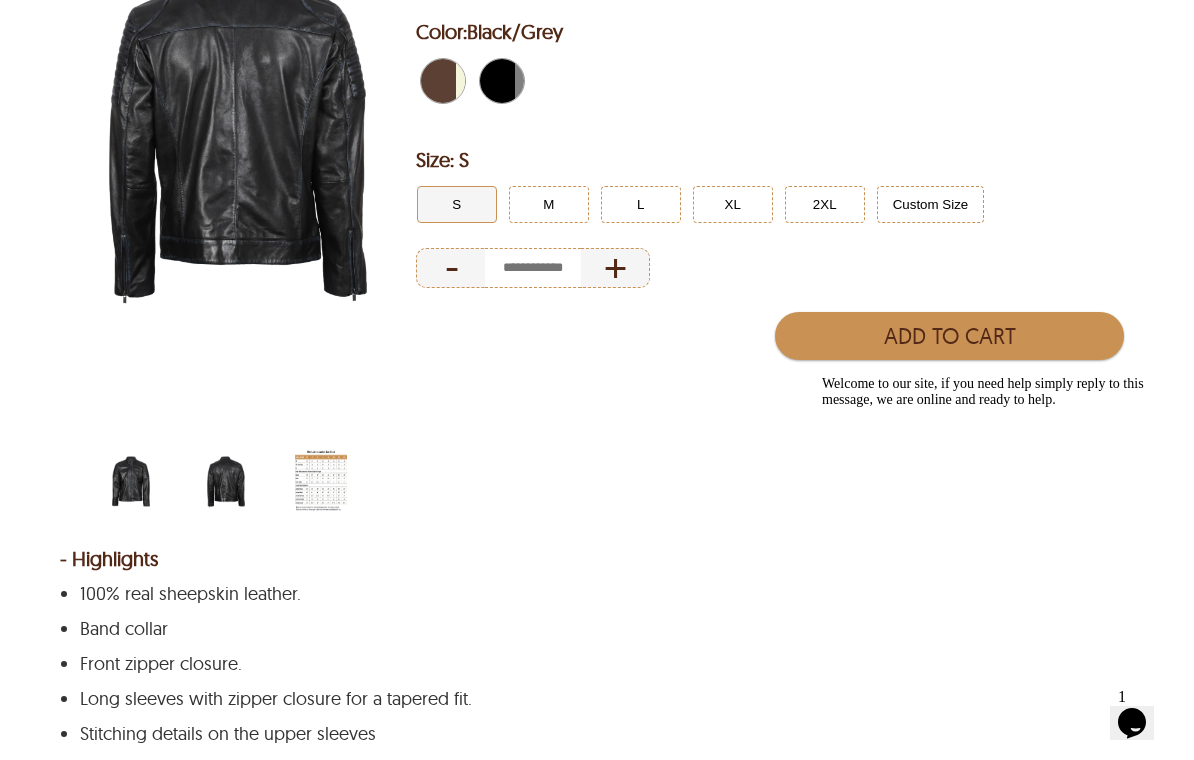 click at bounding box center [131, 481] 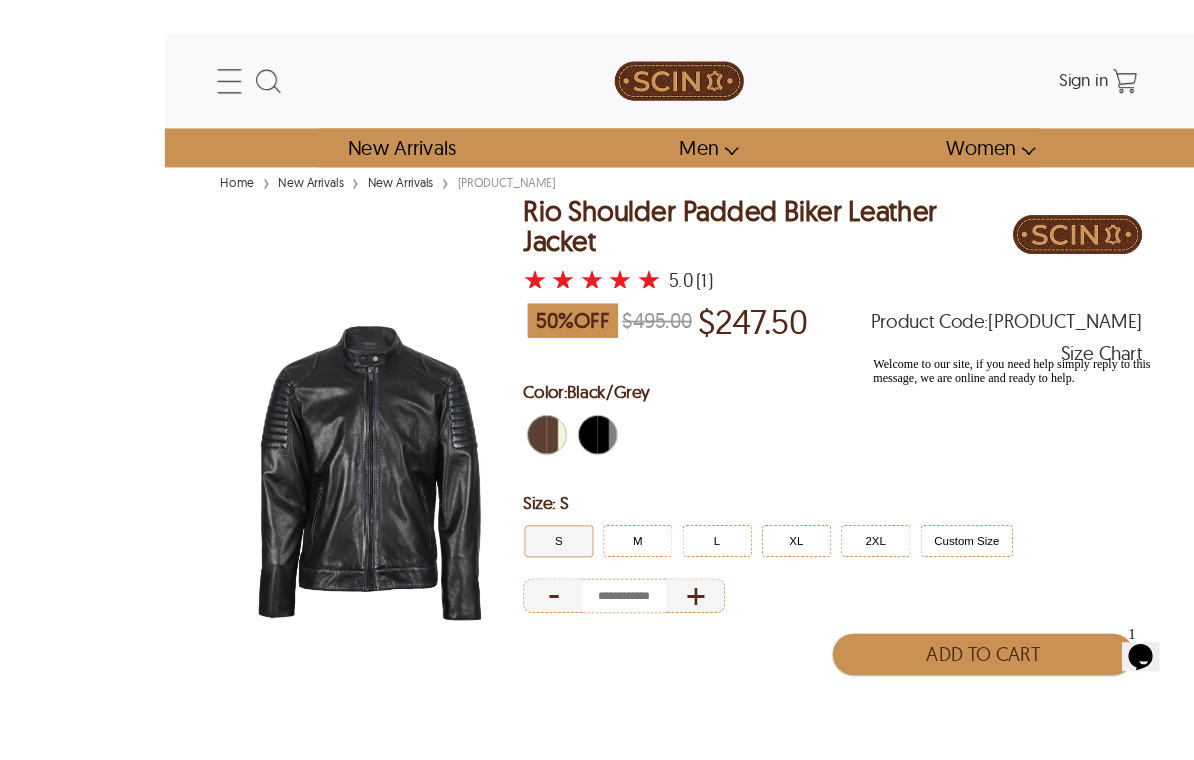 scroll, scrollTop: 134, scrollLeft: 0, axis: vertical 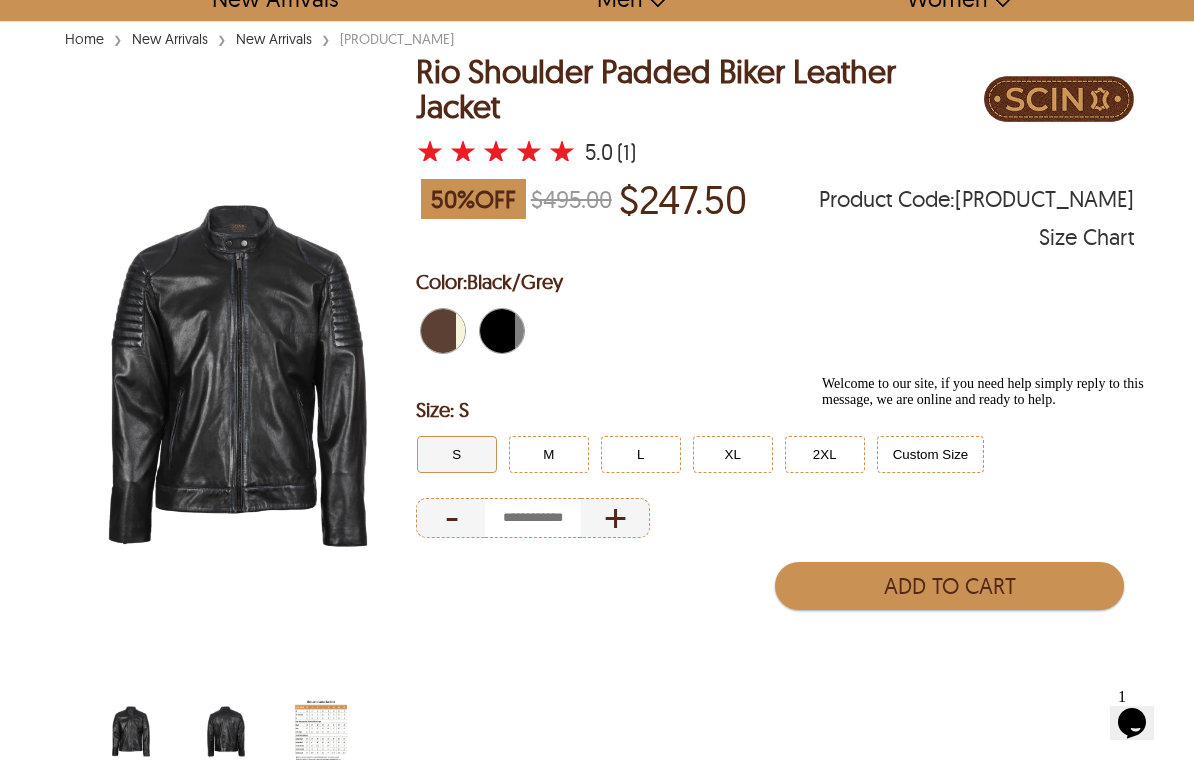 select on "********" 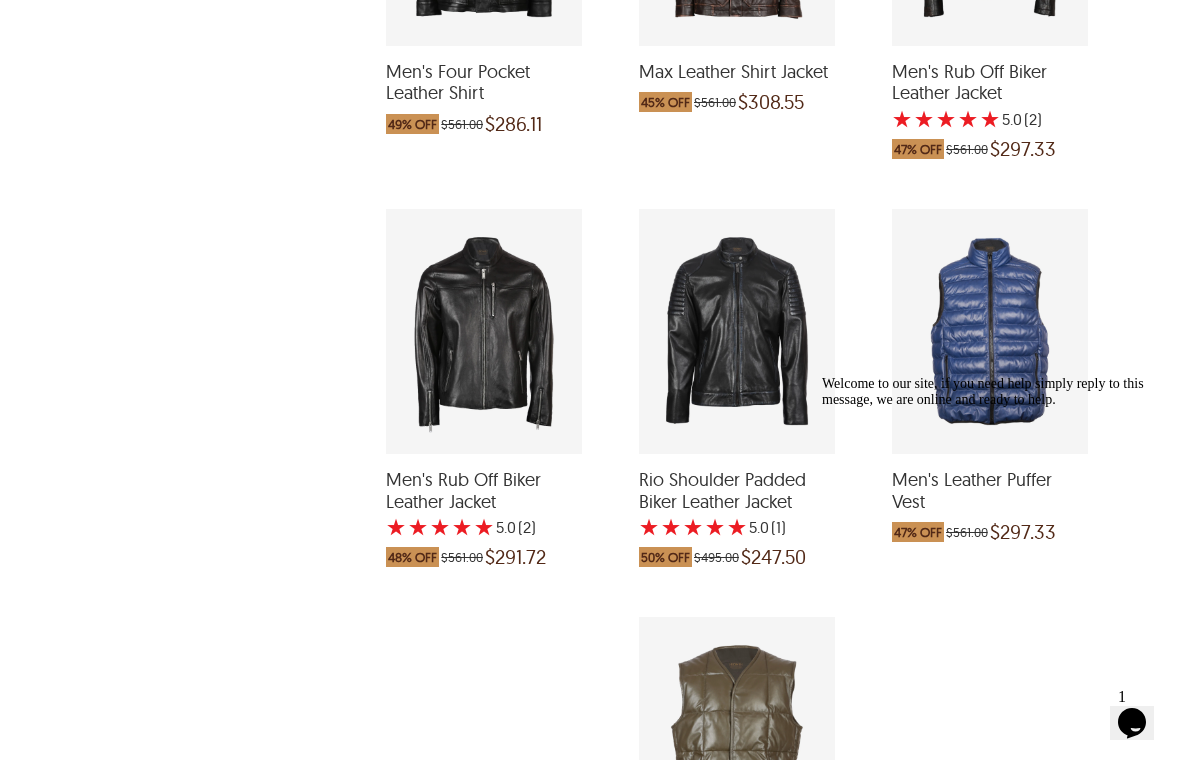 scroll, scrollTop: 4309, scrollLeft: 0, axis: vertical 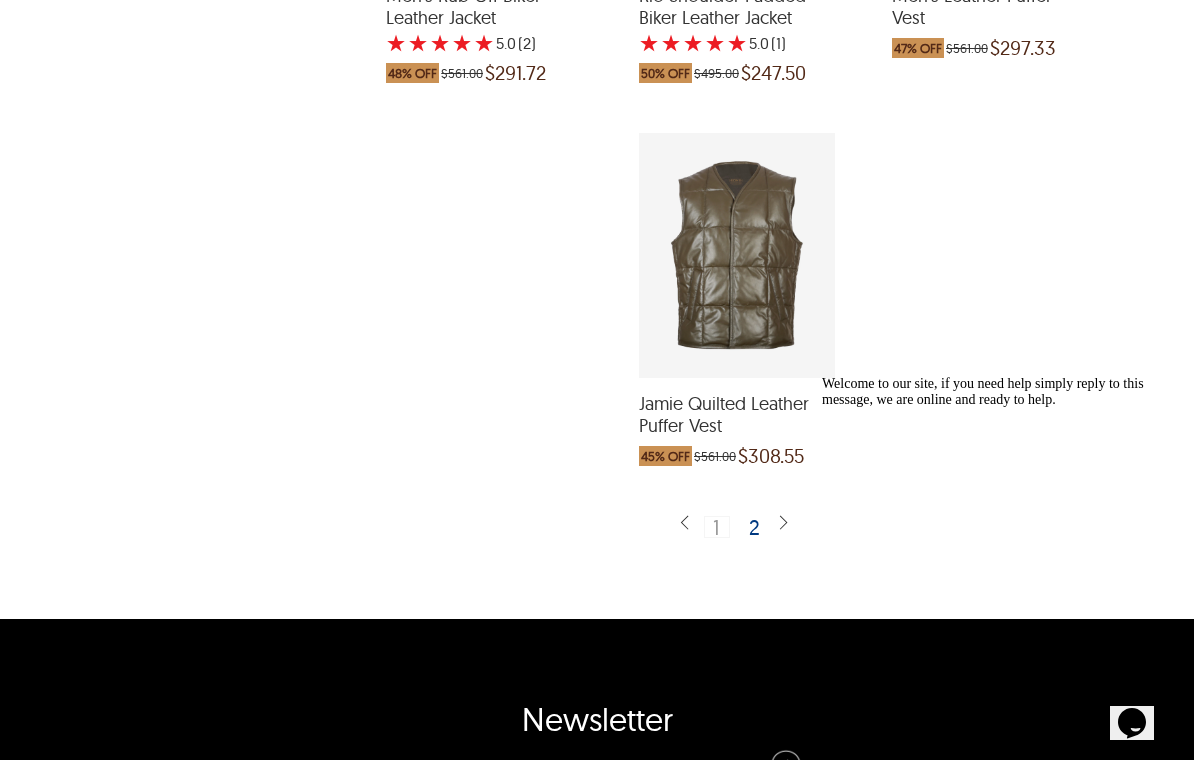 click at bounding box center [783, 523] 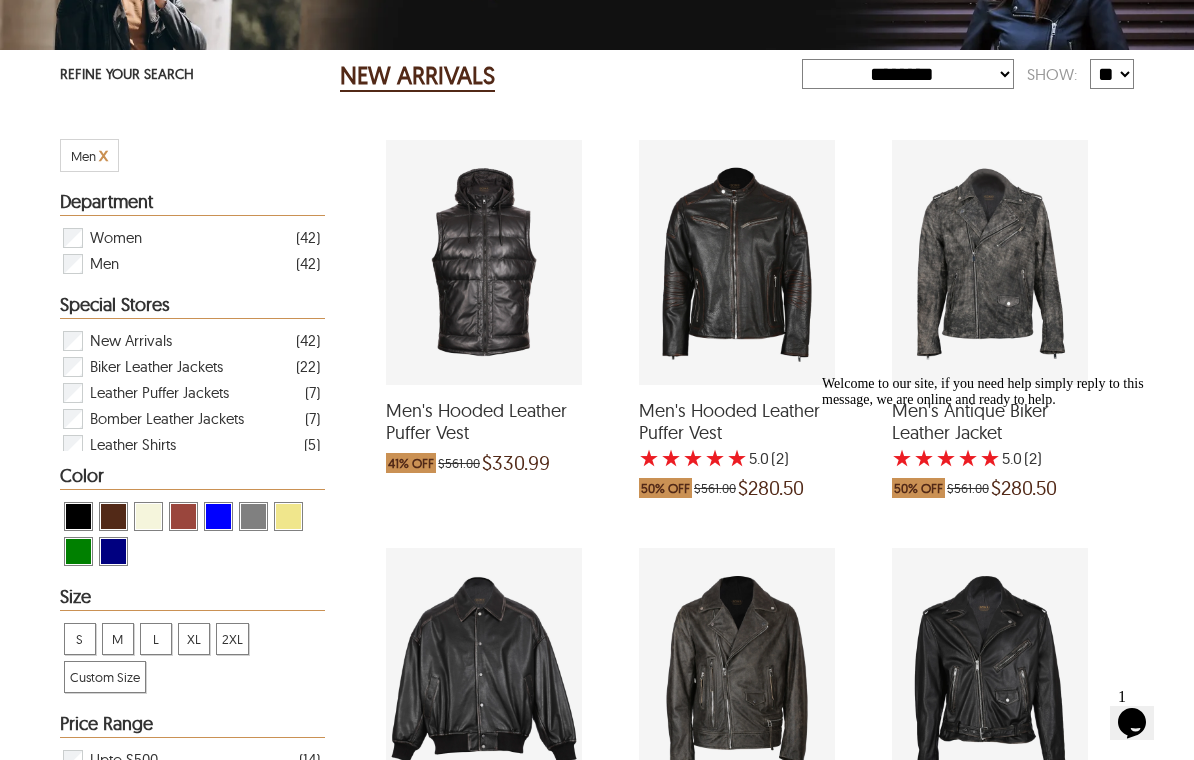 scroll, scrollTop: 269, scrollLeft: 0, axis: vertical 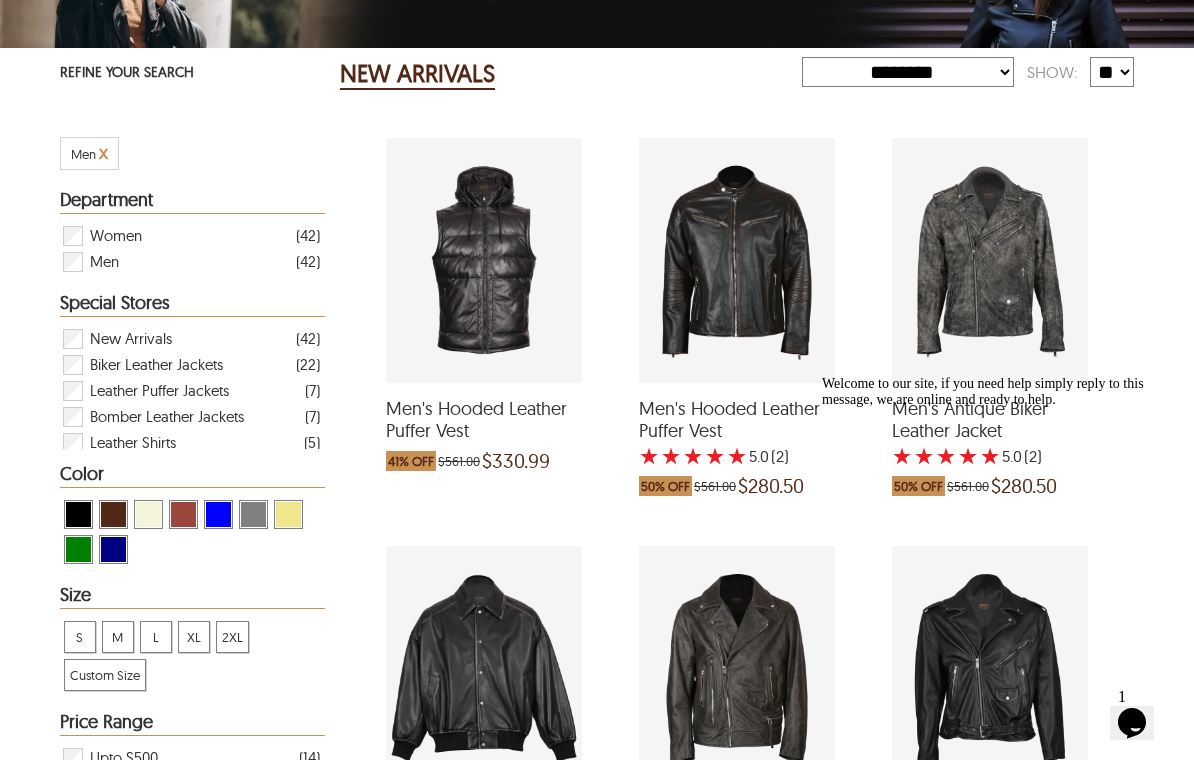 click at bounding box center [737, 260] 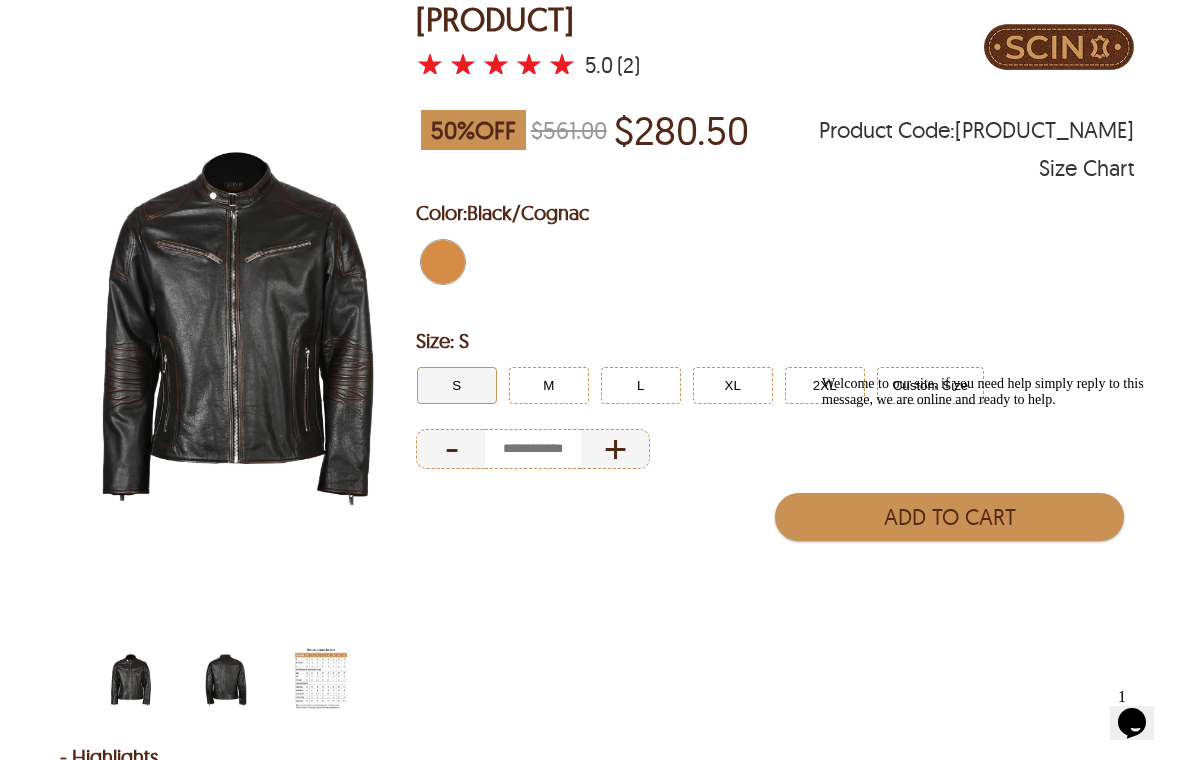 scroll, scrollTop: 185, scrollLeft: 0, axis: vertical 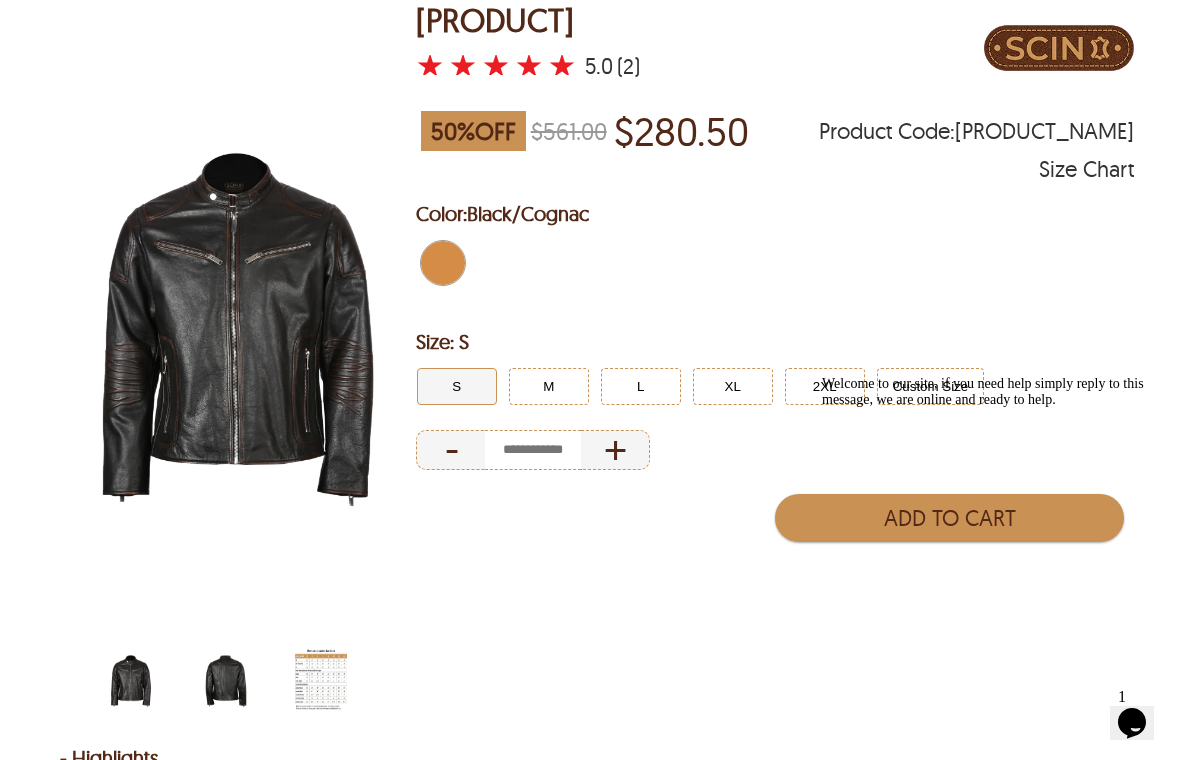 select on "********" 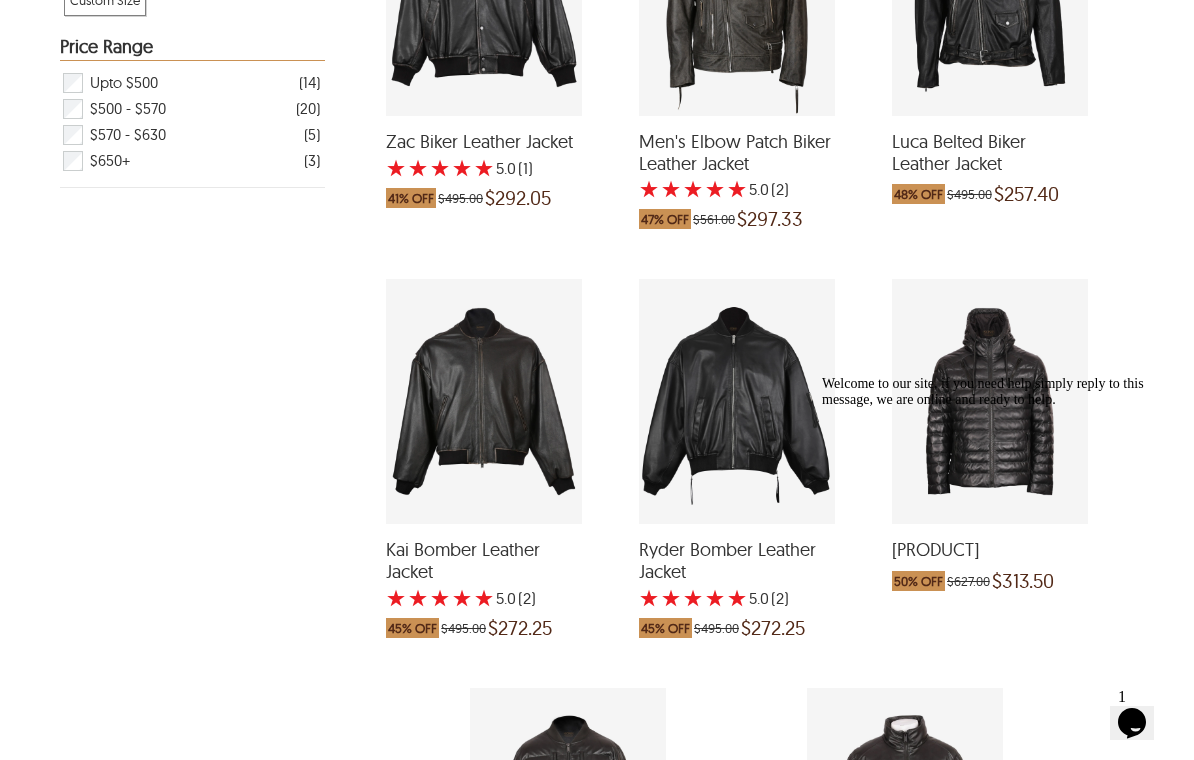 scroll, scrollTop: 943, scrollLeft: 0, axis: vertical 